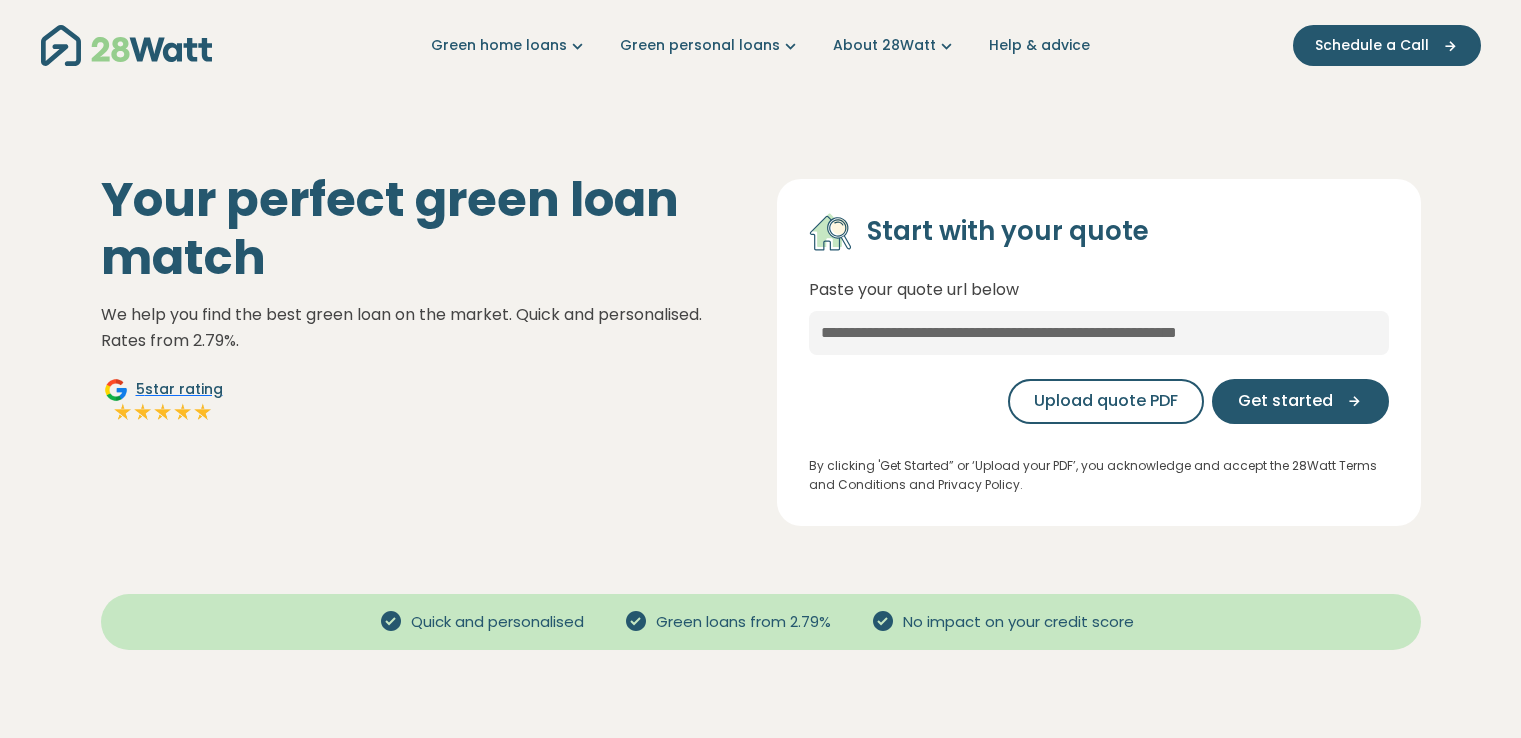 scroll, scrollTop: 0, scrollLeft: 0, axis: both 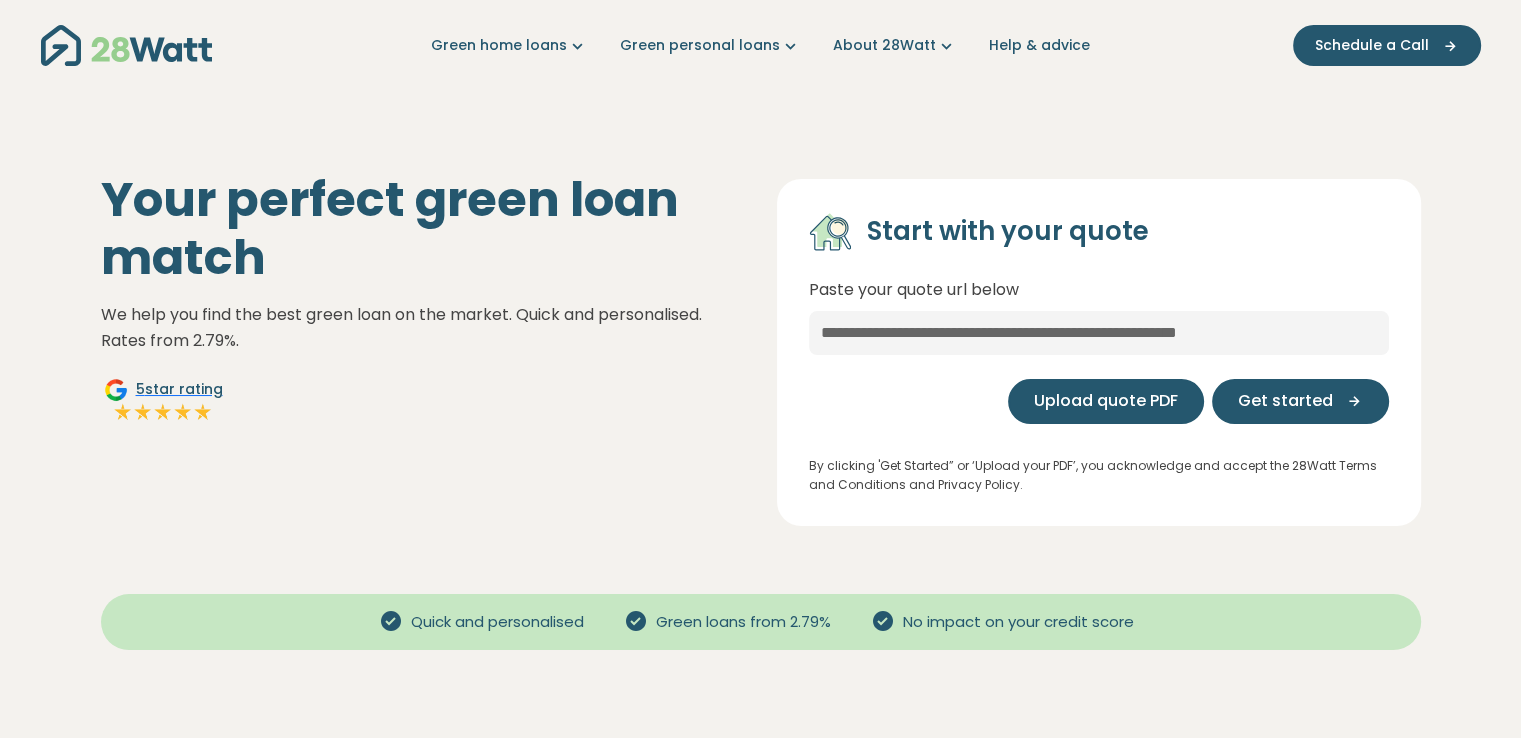click on "Upload quote PDF" at bounding box center (1106, 401) 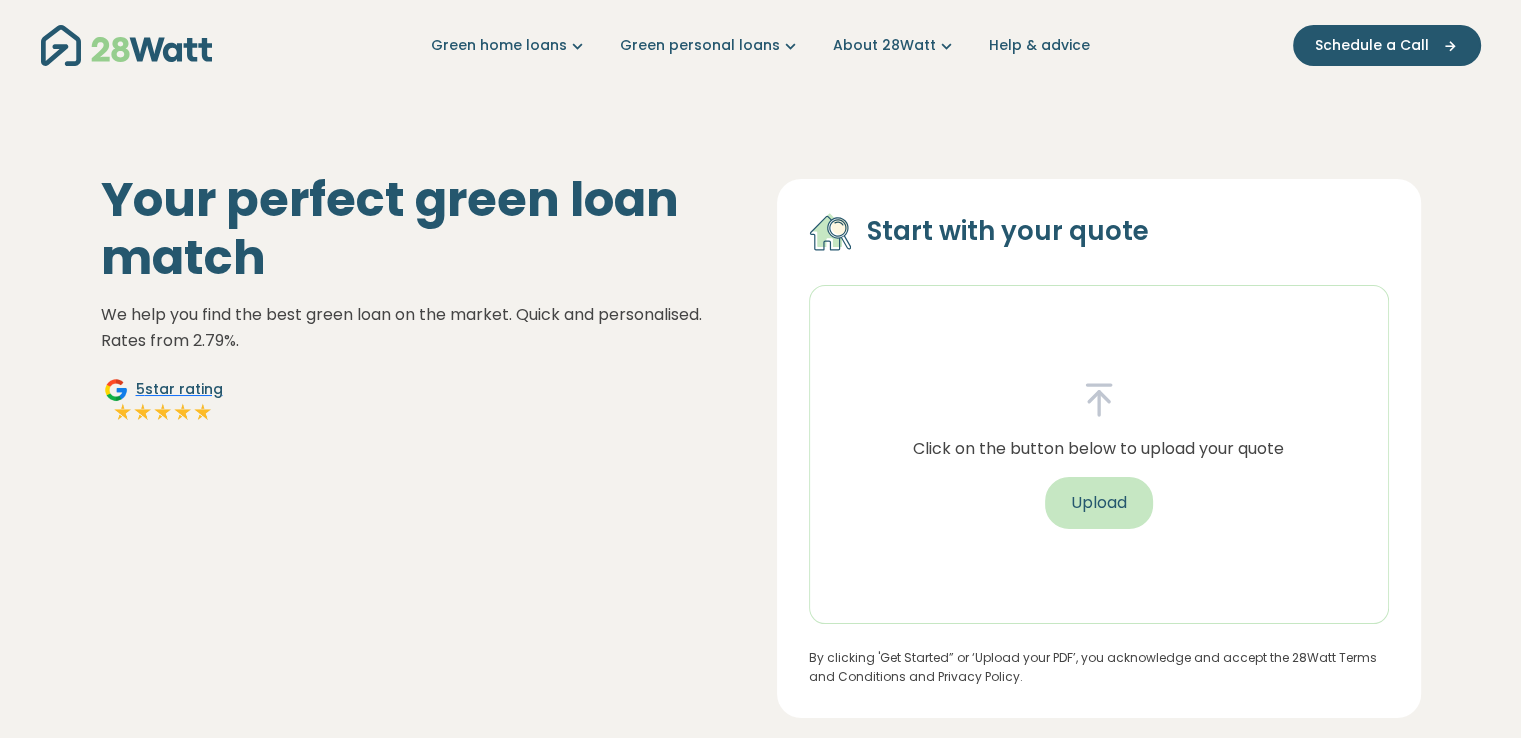 click on "Upload" at bounding box center (1099, 503) 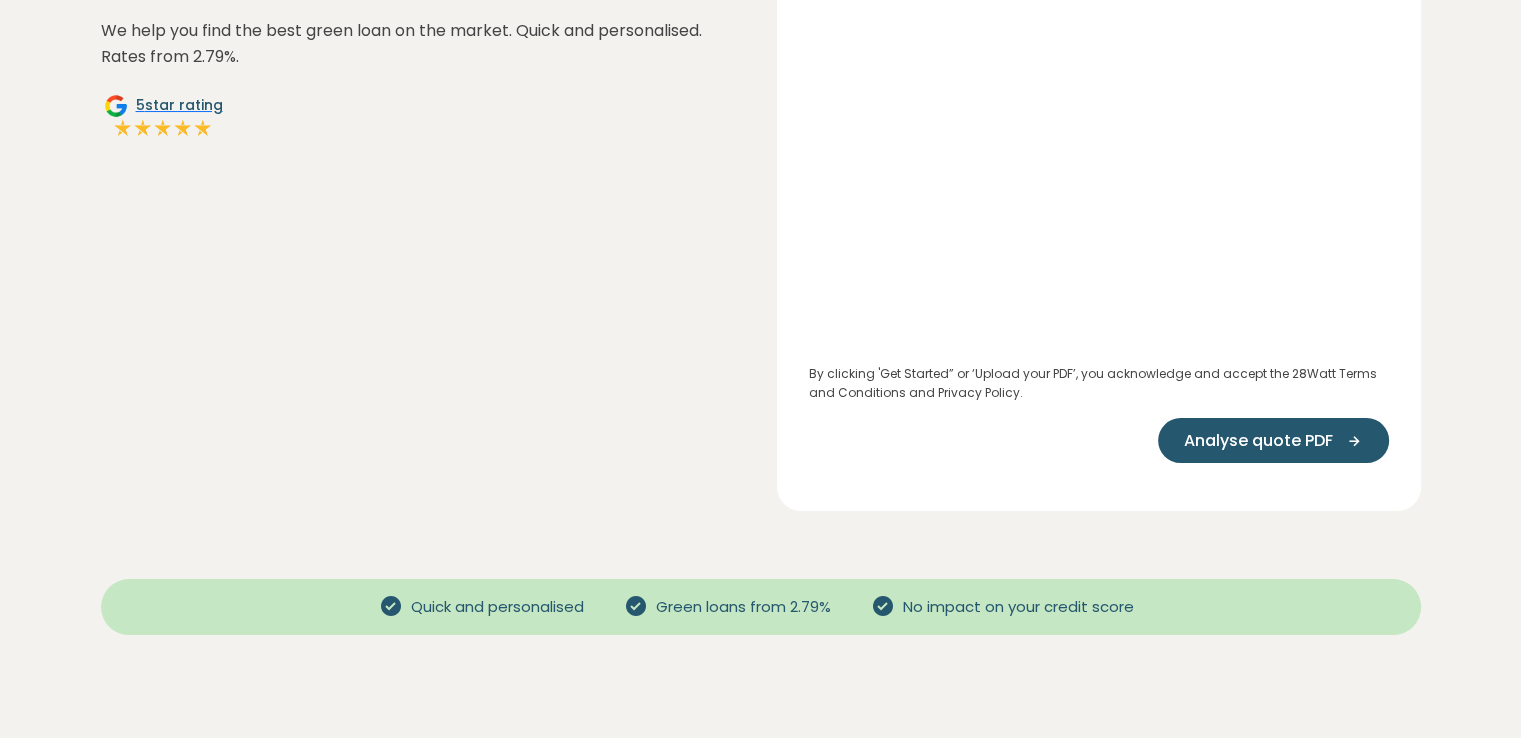 scroll, scrollTop: 280, scrollLeft: 0, axis: vertical 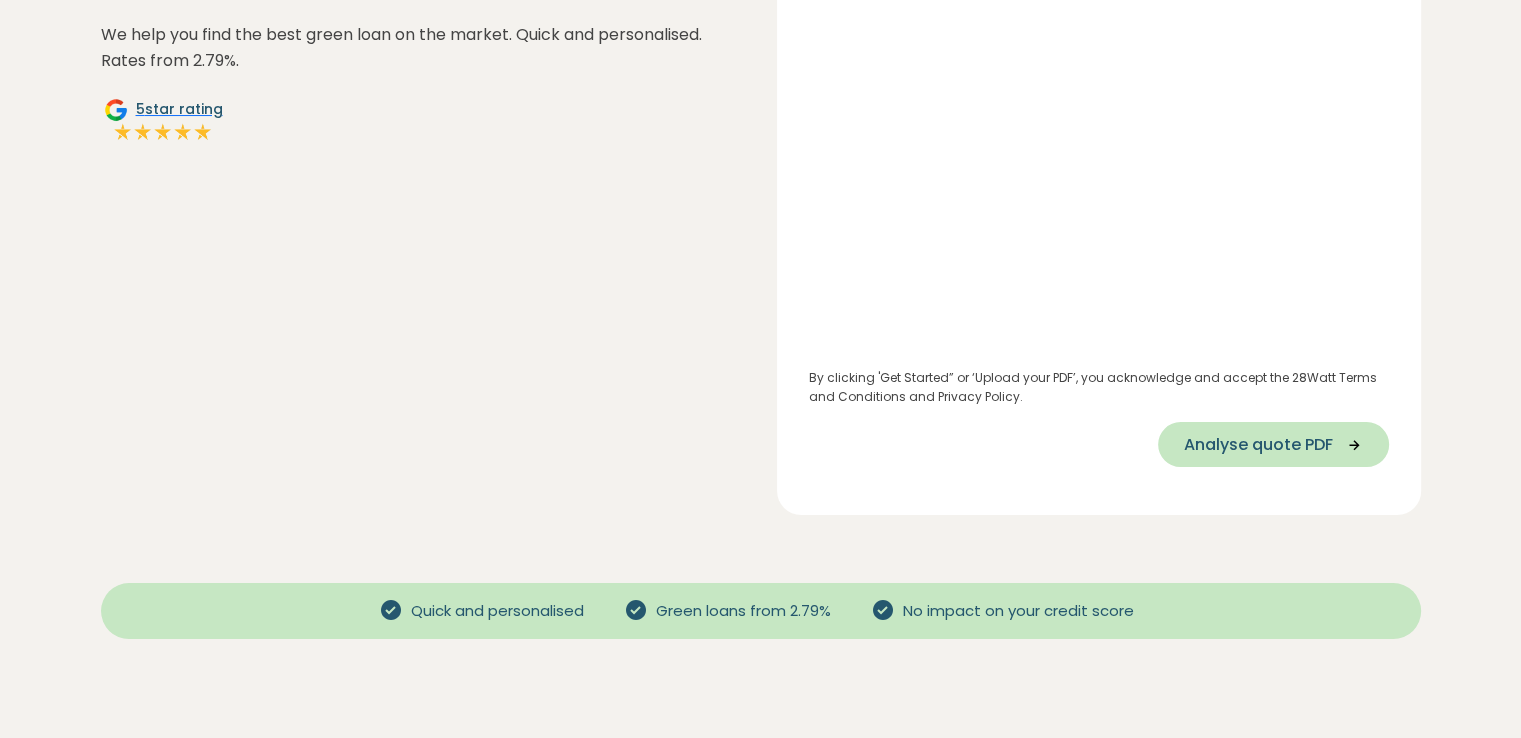 click on "Analyse quote PDF" at bounding box center [1273, 444] 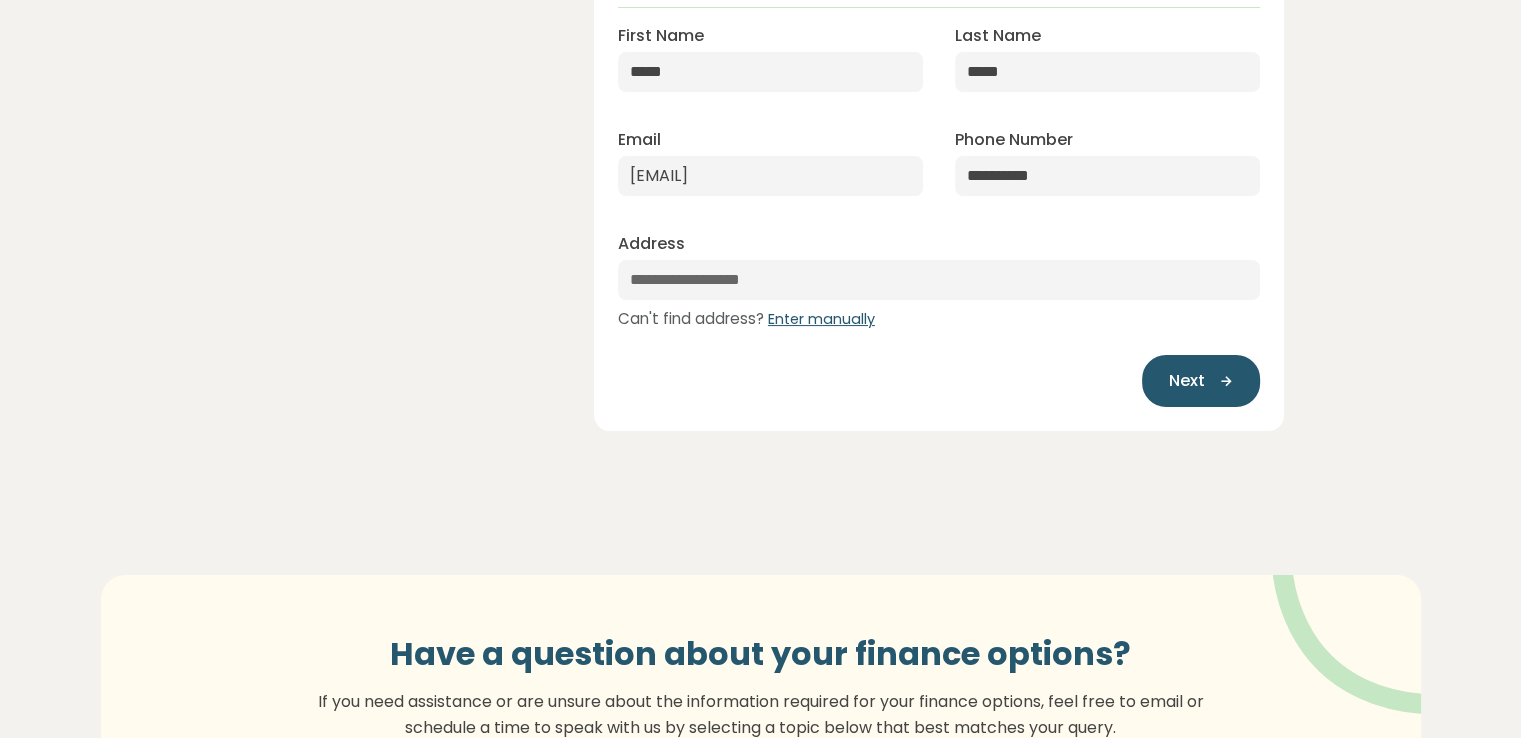 scroll, scrollTop: 123, scrollLeft: 0, axis: vertical 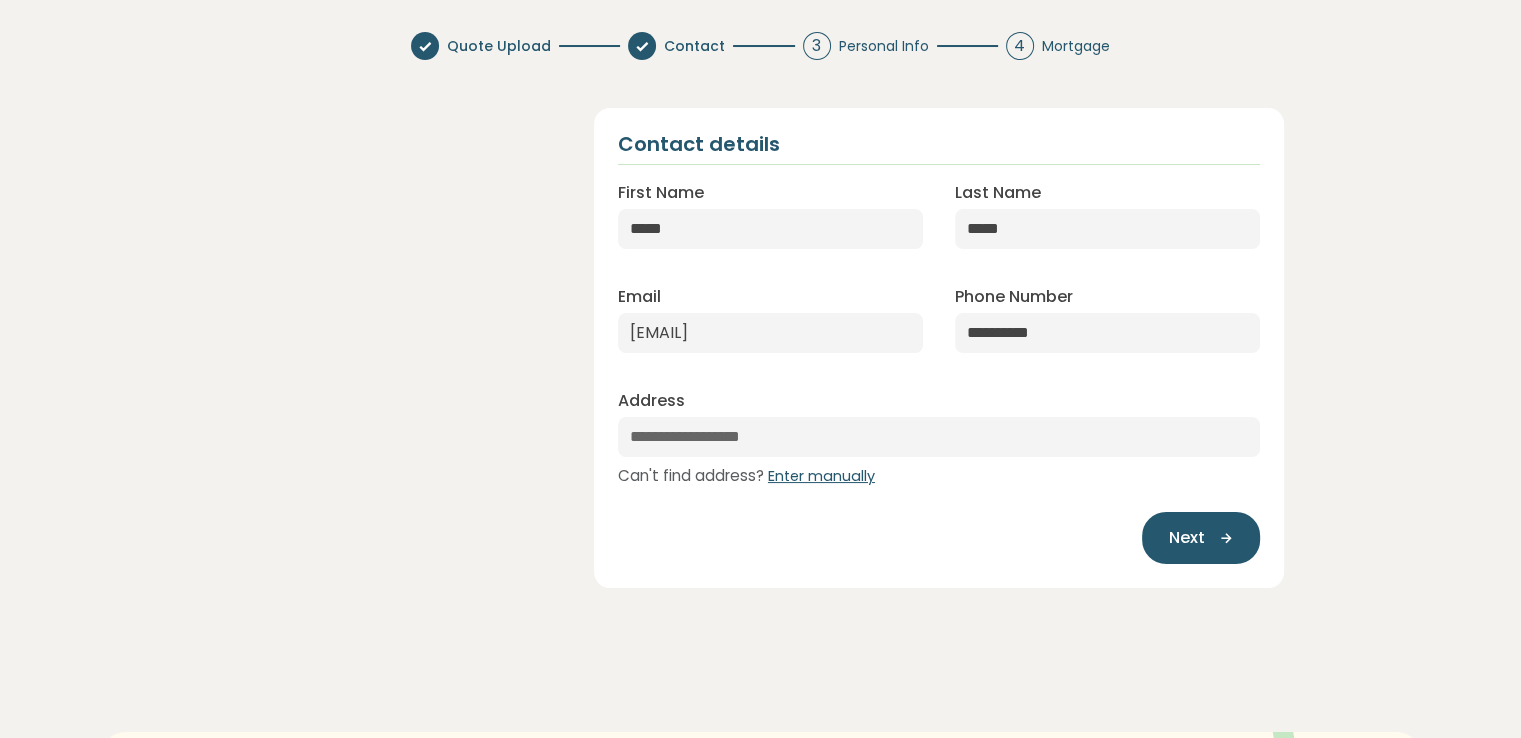 select on "***" 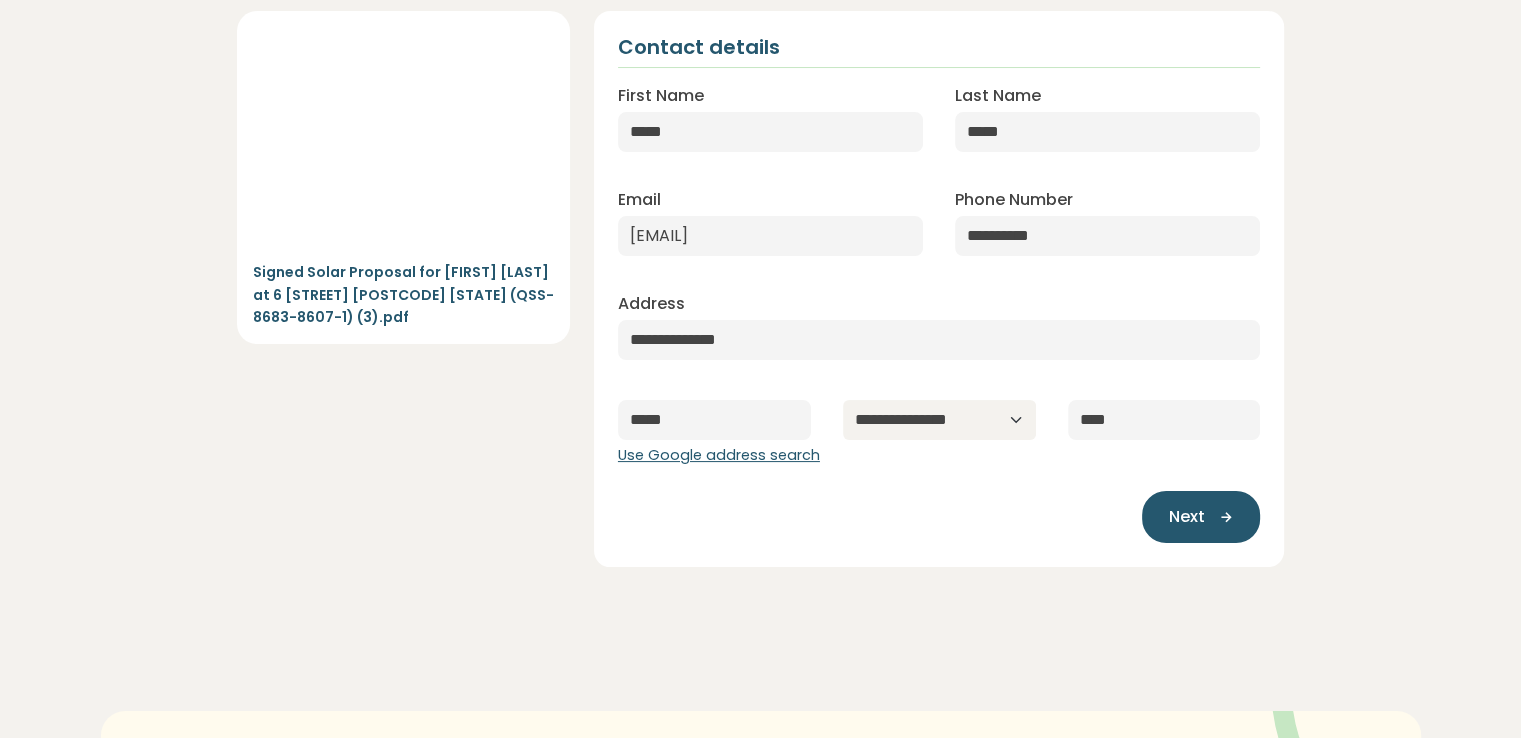 scroll, scrollTop: 276, scrollLeft: 0, axis: vertical 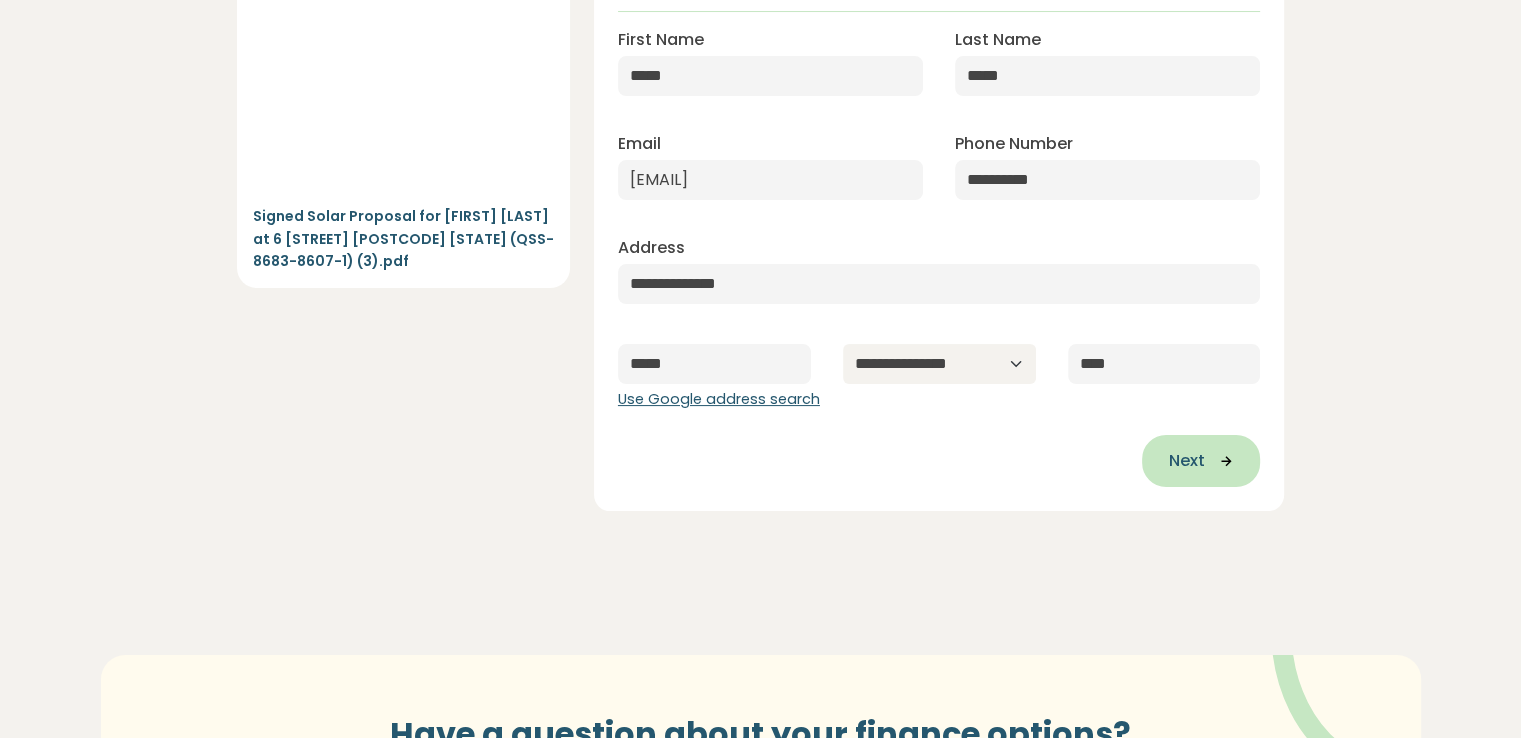 click on "Next" at bounding box center (1186, 461) 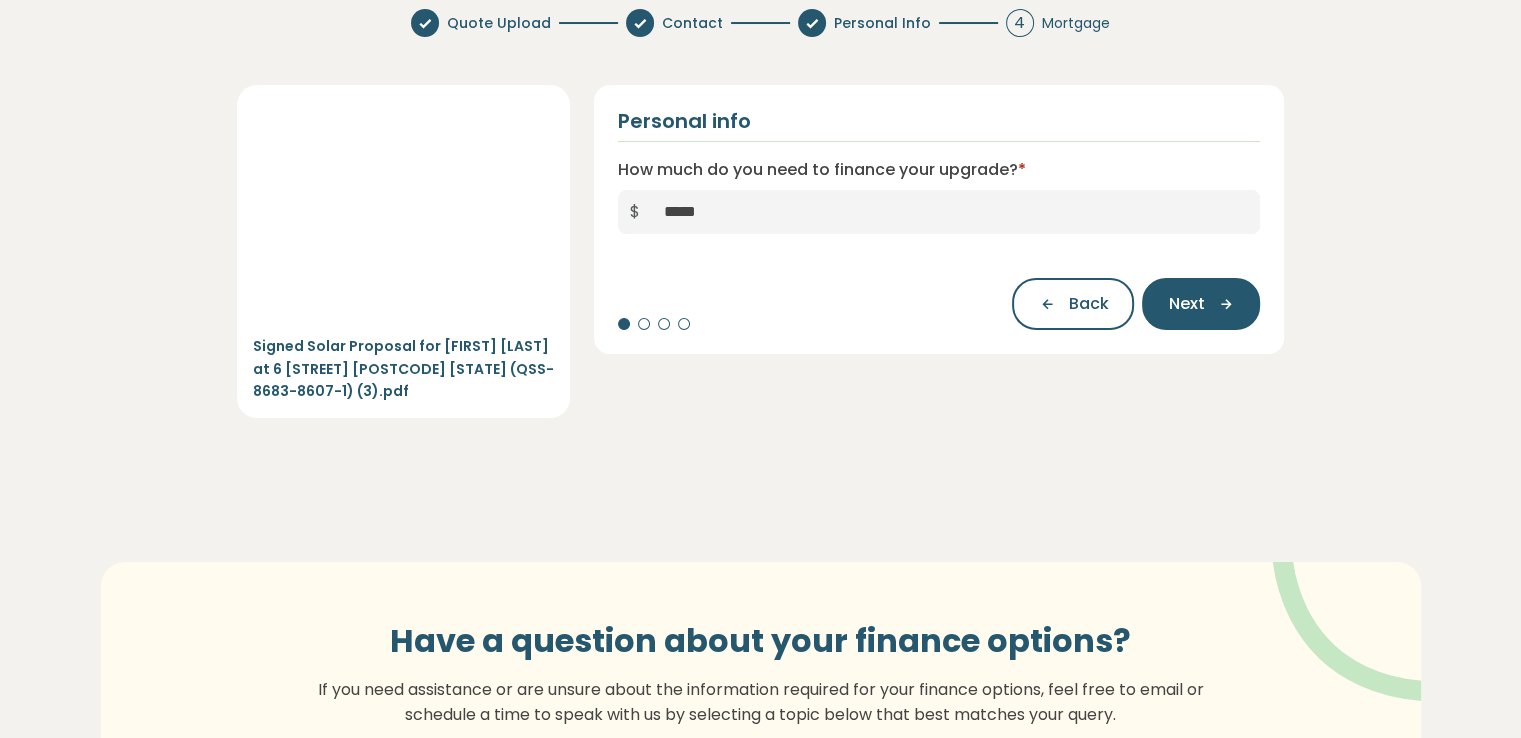 scroll, scrollTop: 0, scrollLeft: 0, axis: both 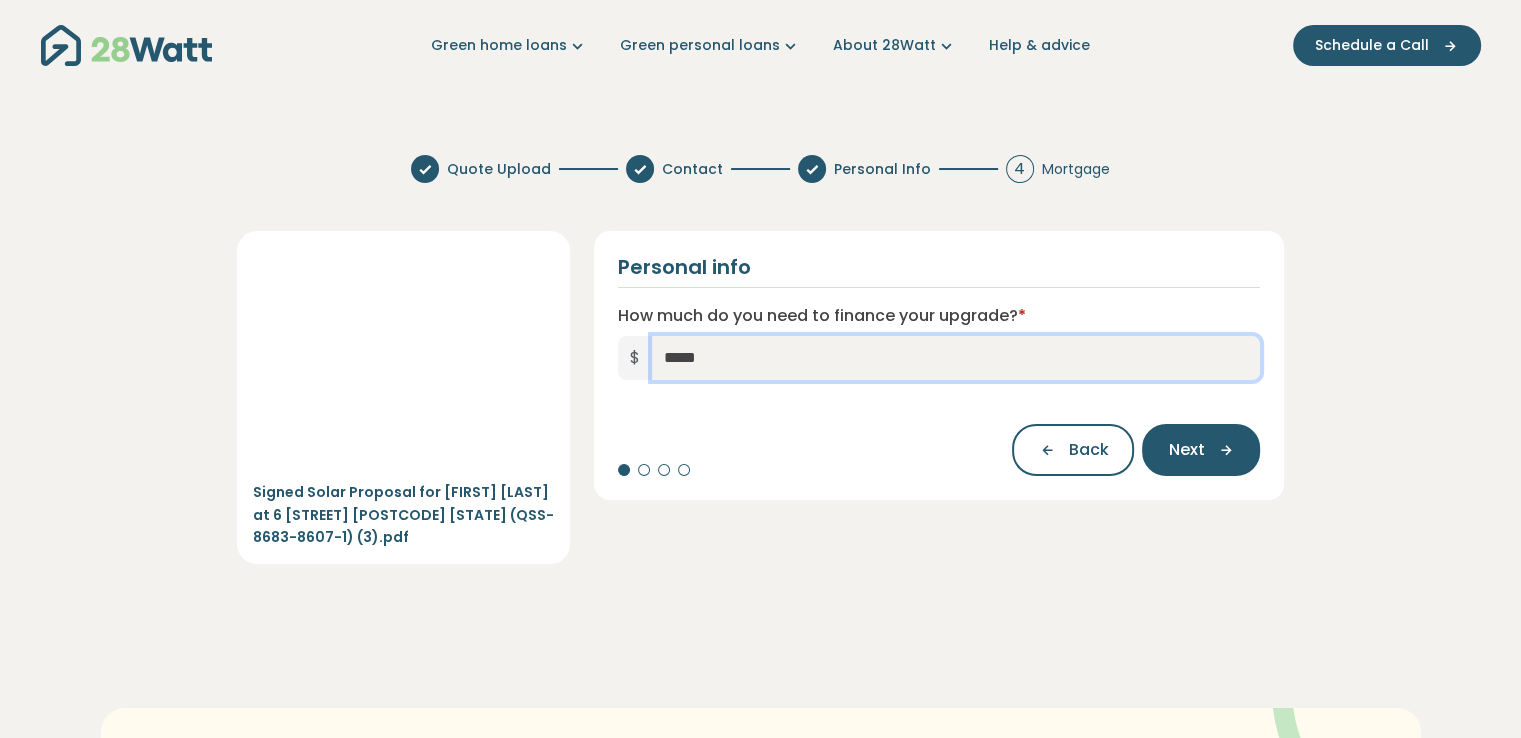 click on "*****" at bounding box center (956, 358) 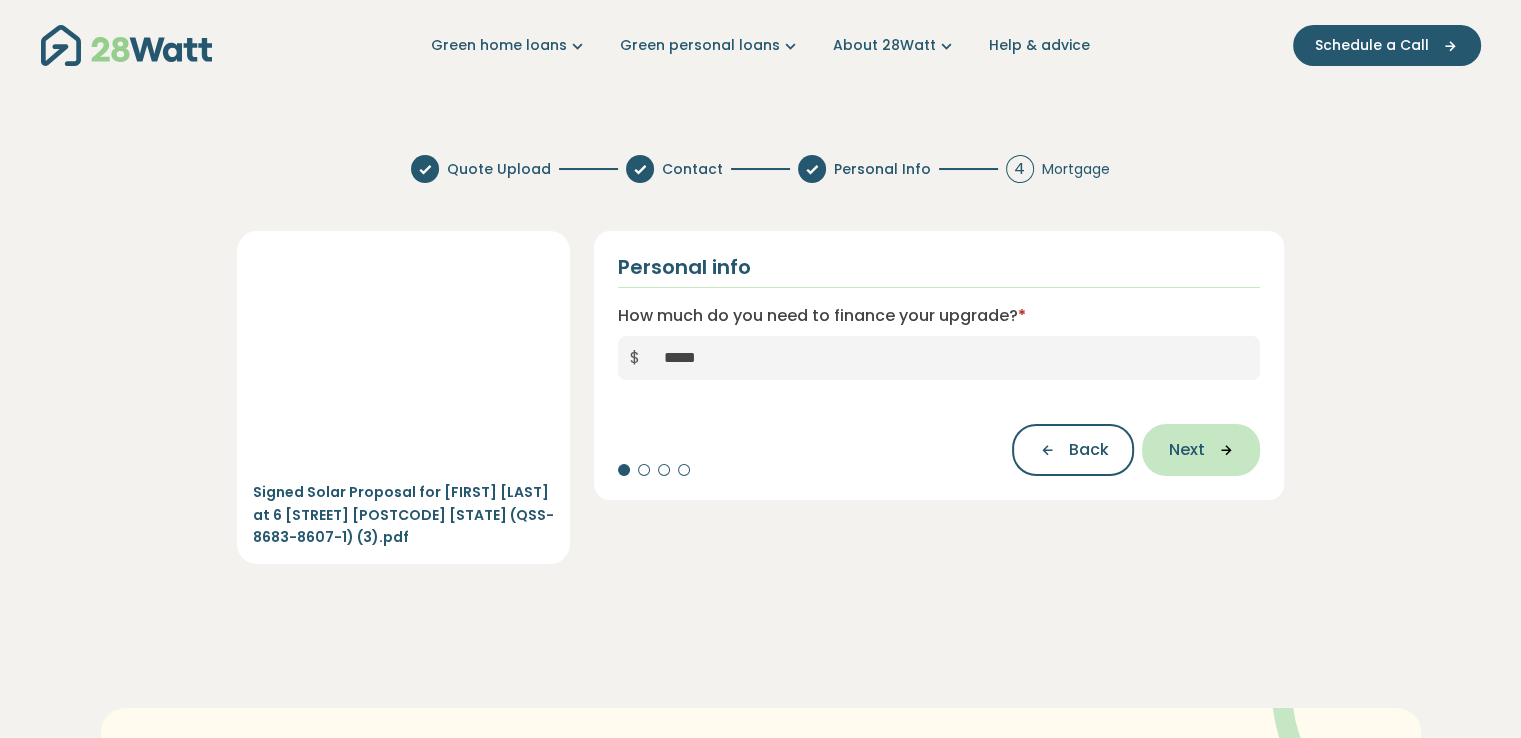click at bounding box center [1219, 450] 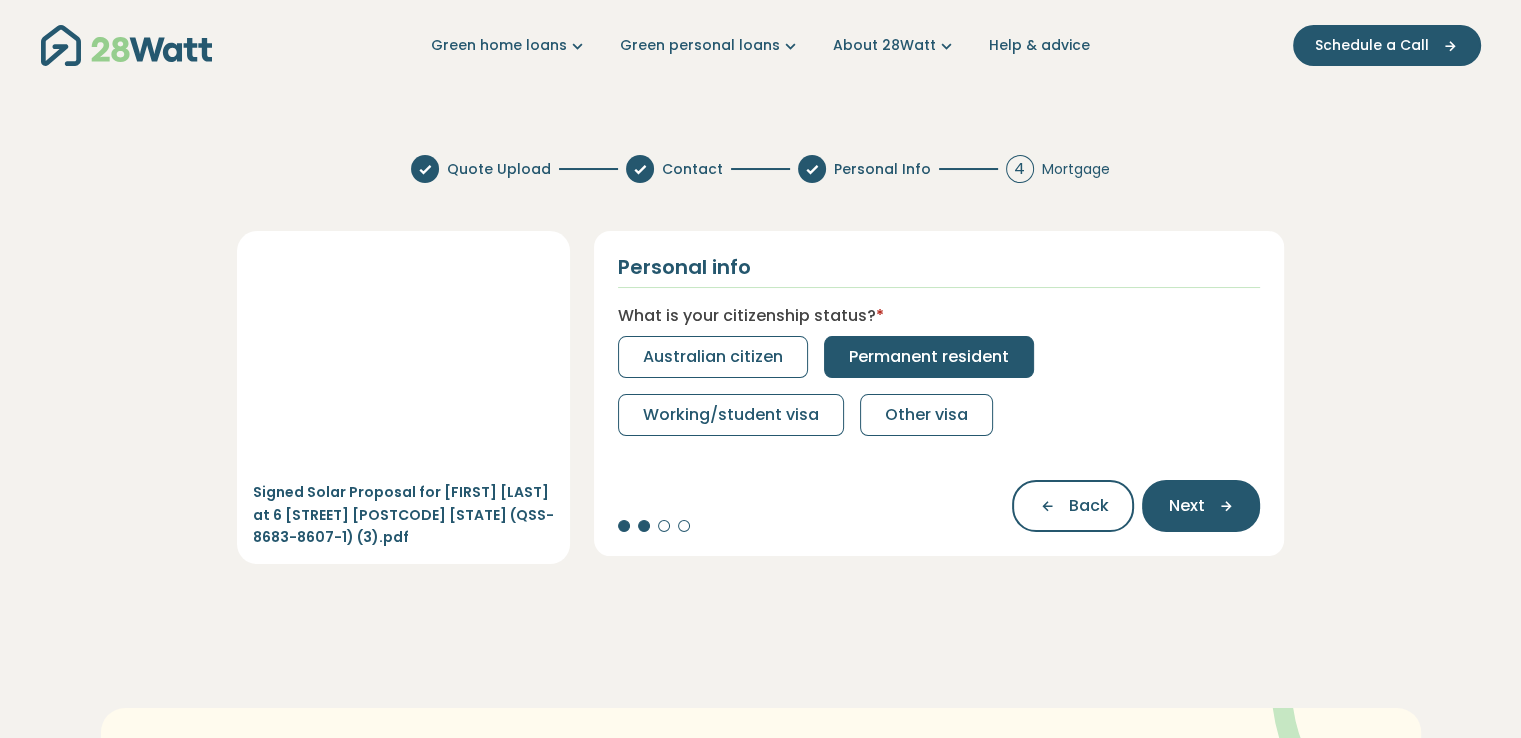click on "Permanent resident" at bounding box center (929, 357) 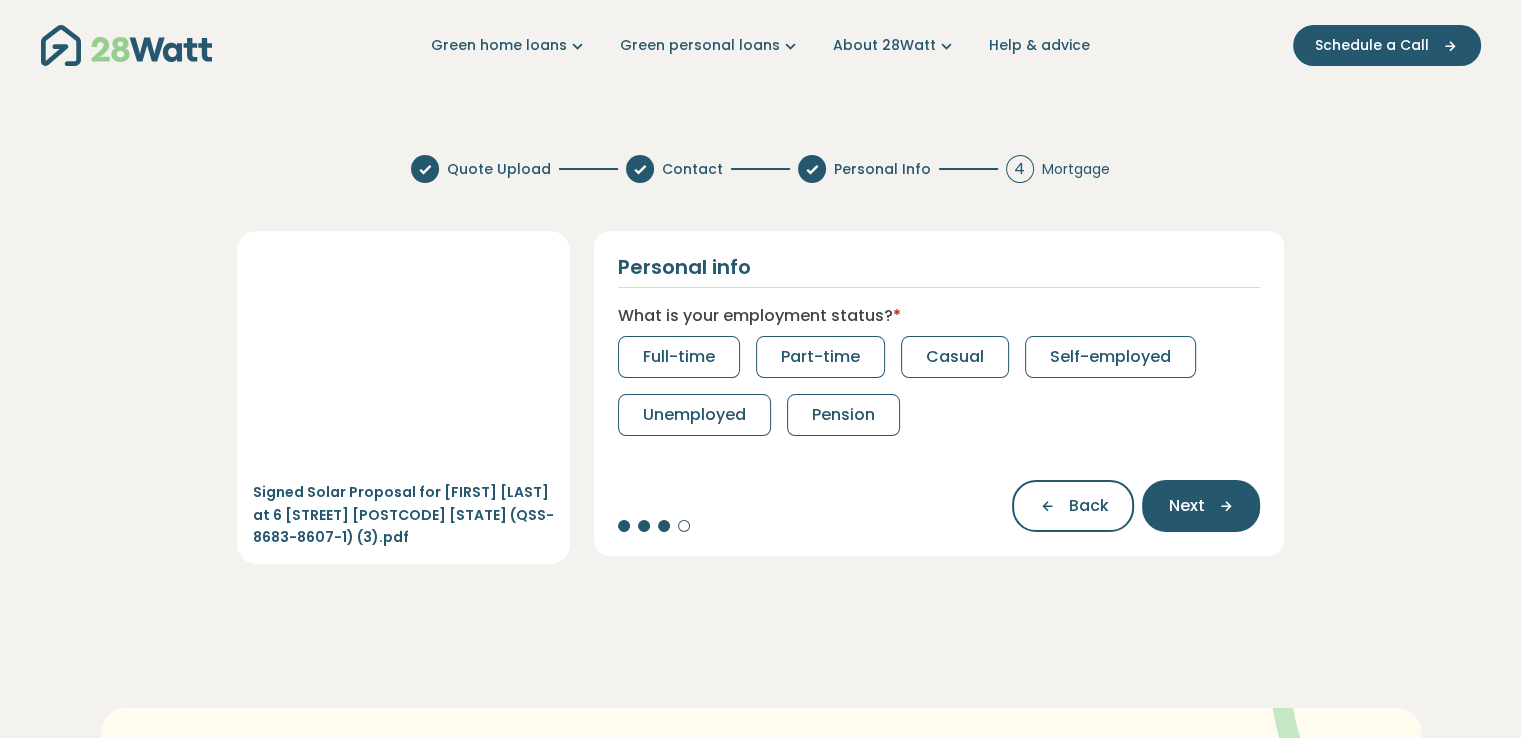 click on "Quote Upload Personal Info 4 Mortgage Signed Solar Proposal for [FIRST] [LAST] at 6 [STREET] [POSTCODE] [STATE] (QSS-8683-8607-1) (3).pdf Personal info What is your employment status?  * Full-time Part-time Casual Self-employed Unemployed Pension Back Next Have a question about your finance options? If you need assistance or are unsure about the information required for your finance options, feel free to email or schedule a time to speak with us by selecting a topic below that best matches your query. Schedule a Call Whatsapp us Email Us" at bounding box center (760, 614) 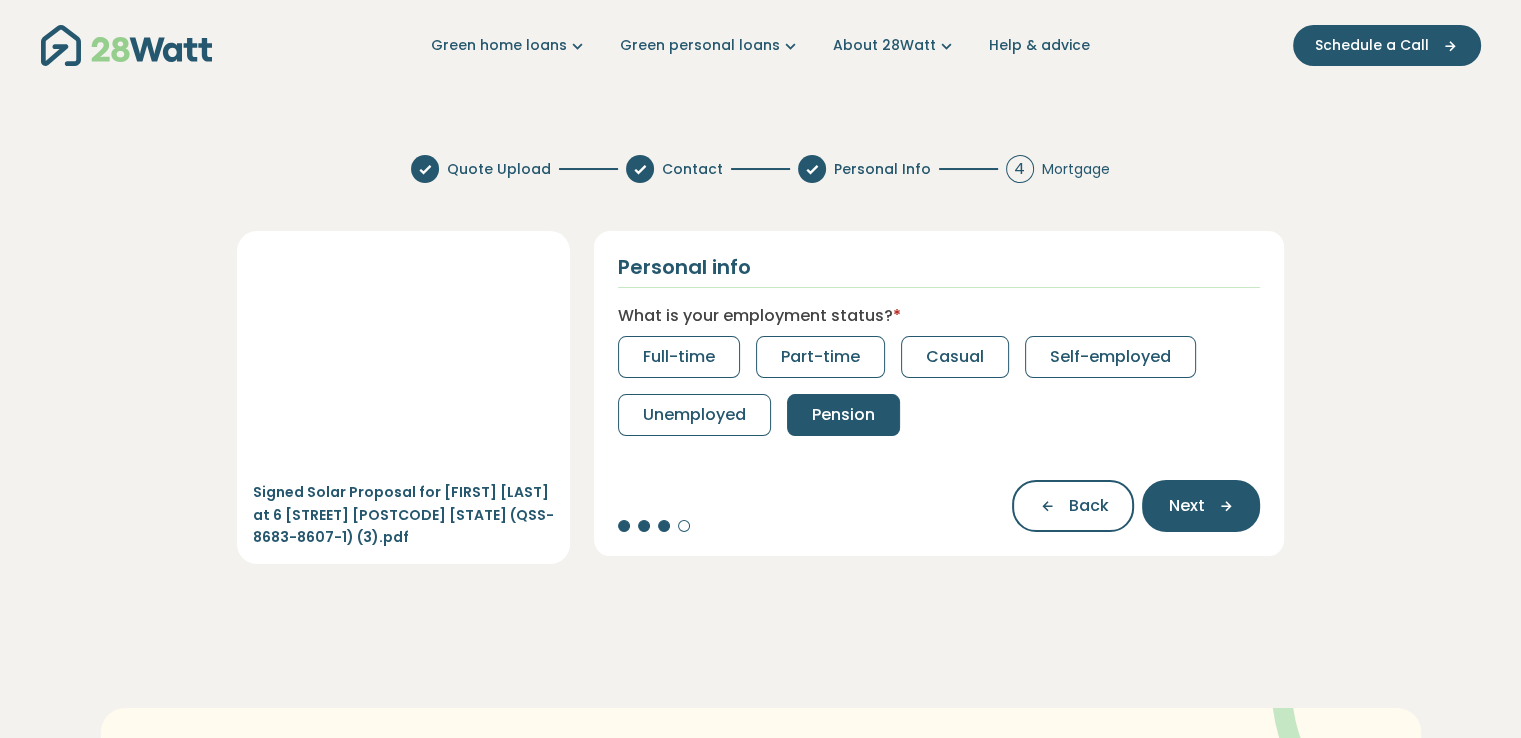 click on "Pension" at bounding box center (843, 415) 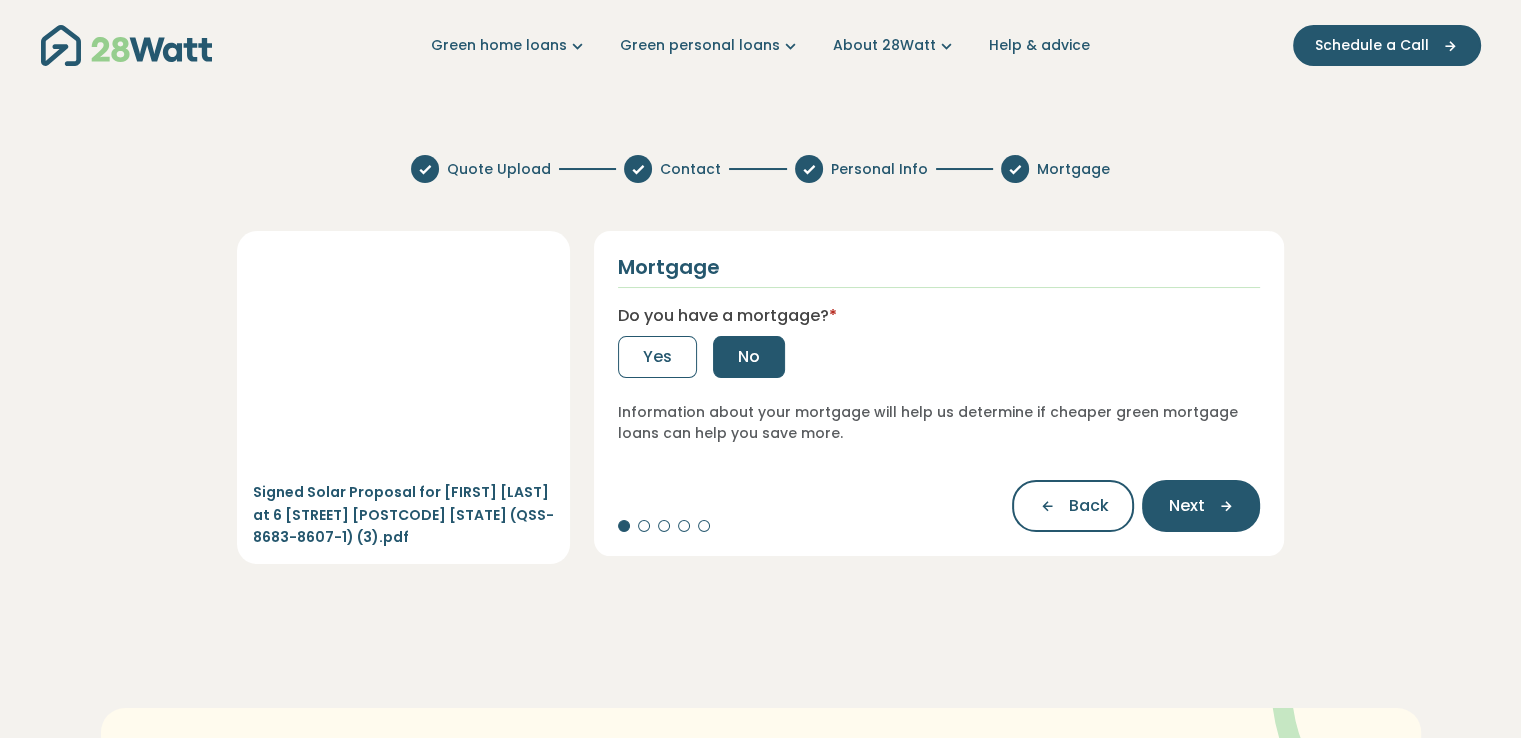 click on "No" at bounding box center (749, 357) 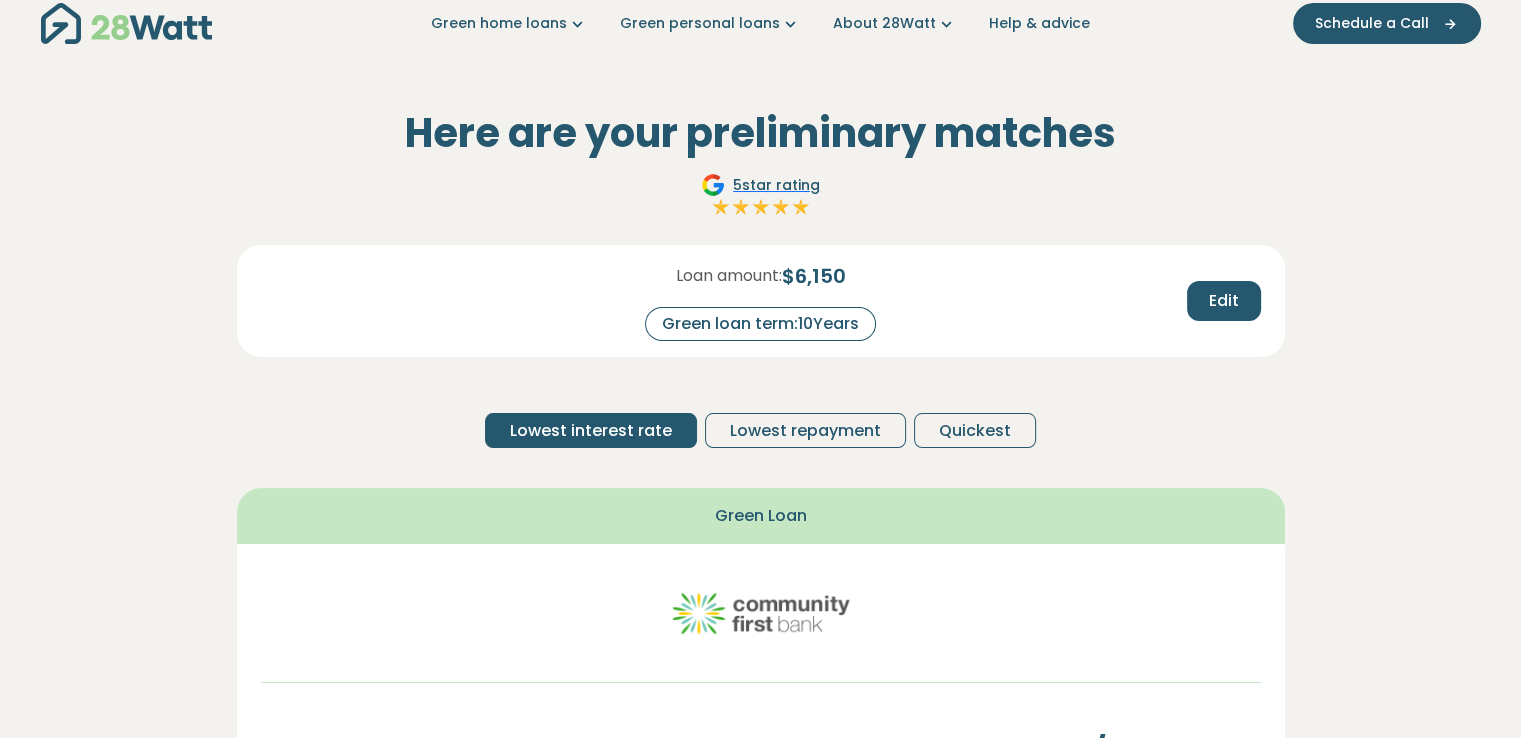 scroll, scrollTop: 0, scrollLeft: 0, axis: both 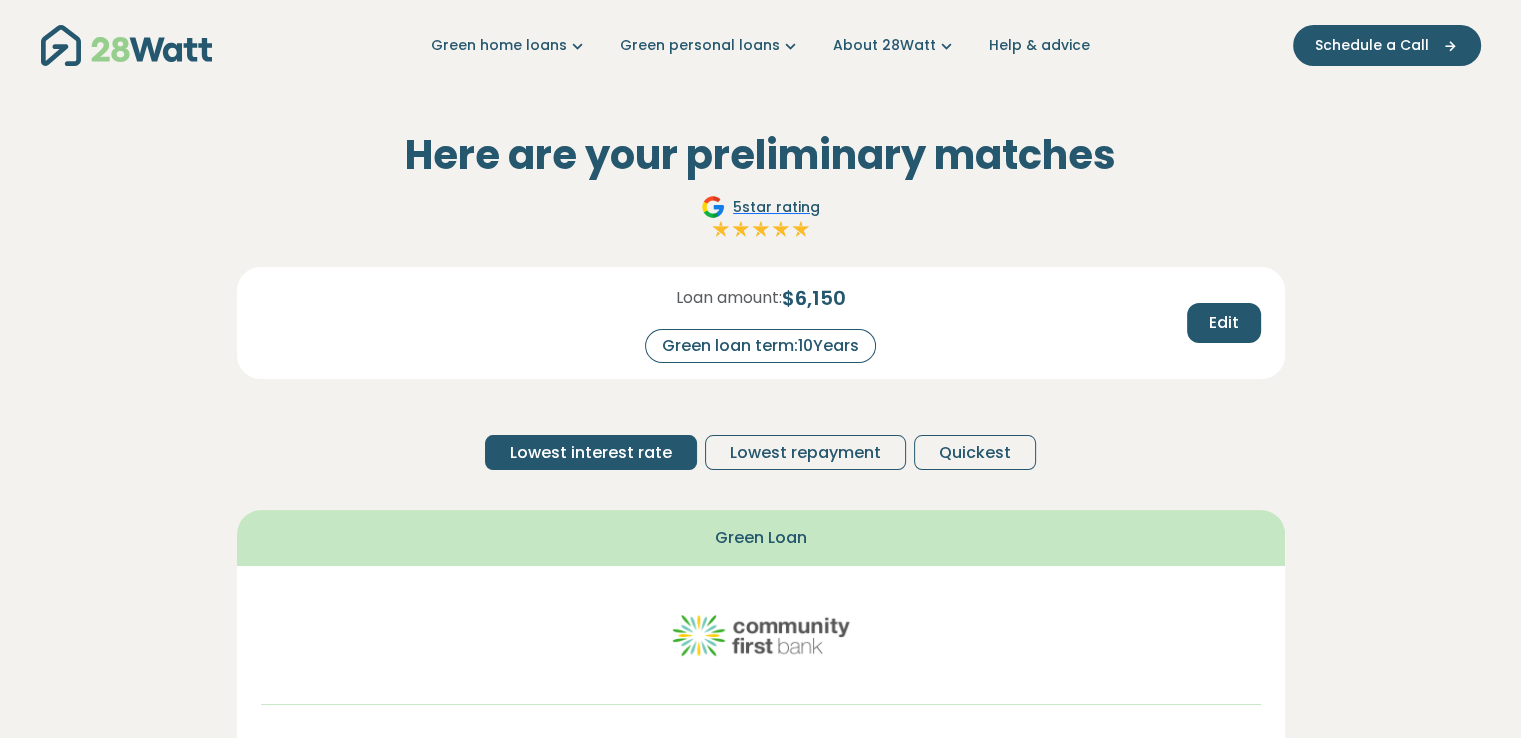 click on "Here are your preliminary matches 5  star rating Loan amount:   $ 6,150 Green loan term:   10  Years Edit Lowest interest rate Lowest repayment Quickest Green Loan 6.54 % Interest rate (p.a.) 7.59 % Comparison rate (p.a.) $ 70 /mth over   10   years Continue View loan breakdown Want to see your other loan matches? Show more Have a question about your finance options? If you need assistance or are unsure about the information required for your finance options, feel free to email or schedule a time to speak with us by selecting a topic below that best matches your query. Schedule a Call Whatsapp us Email Us" at bounding box center [760, 835] 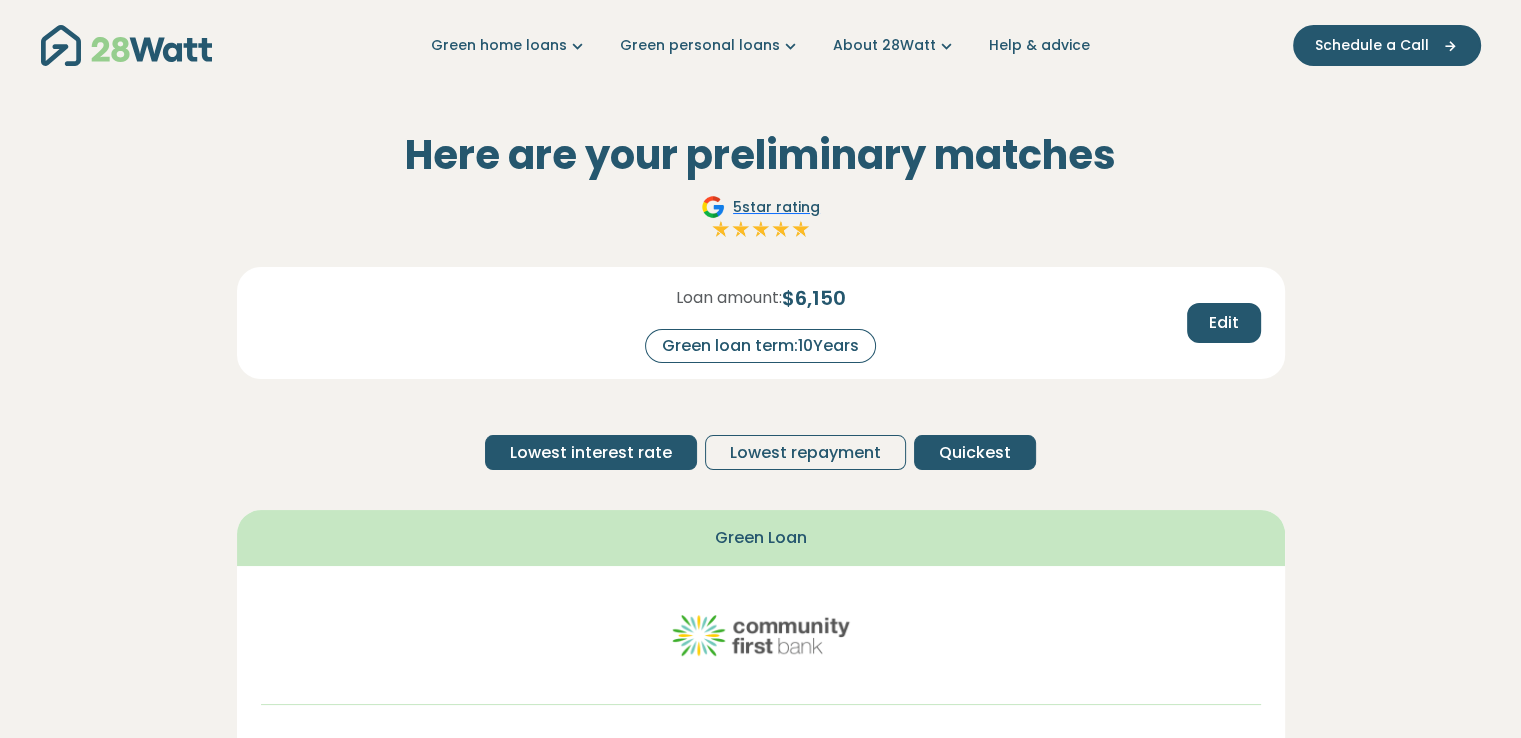 click on "Quickest" at bounding box center (975, 453) 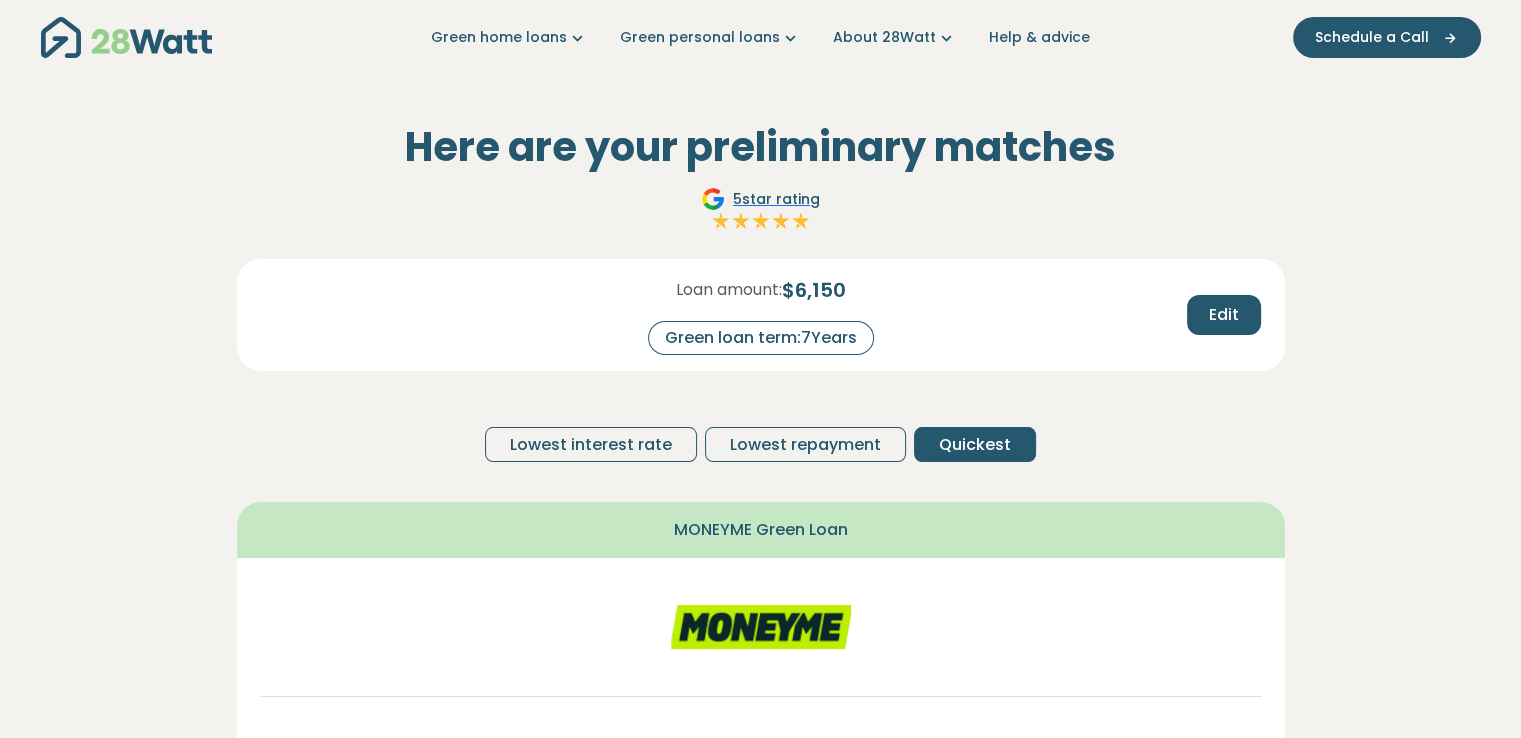 scroll, scrollTop: 0, scrollLeft: 0, axis: both 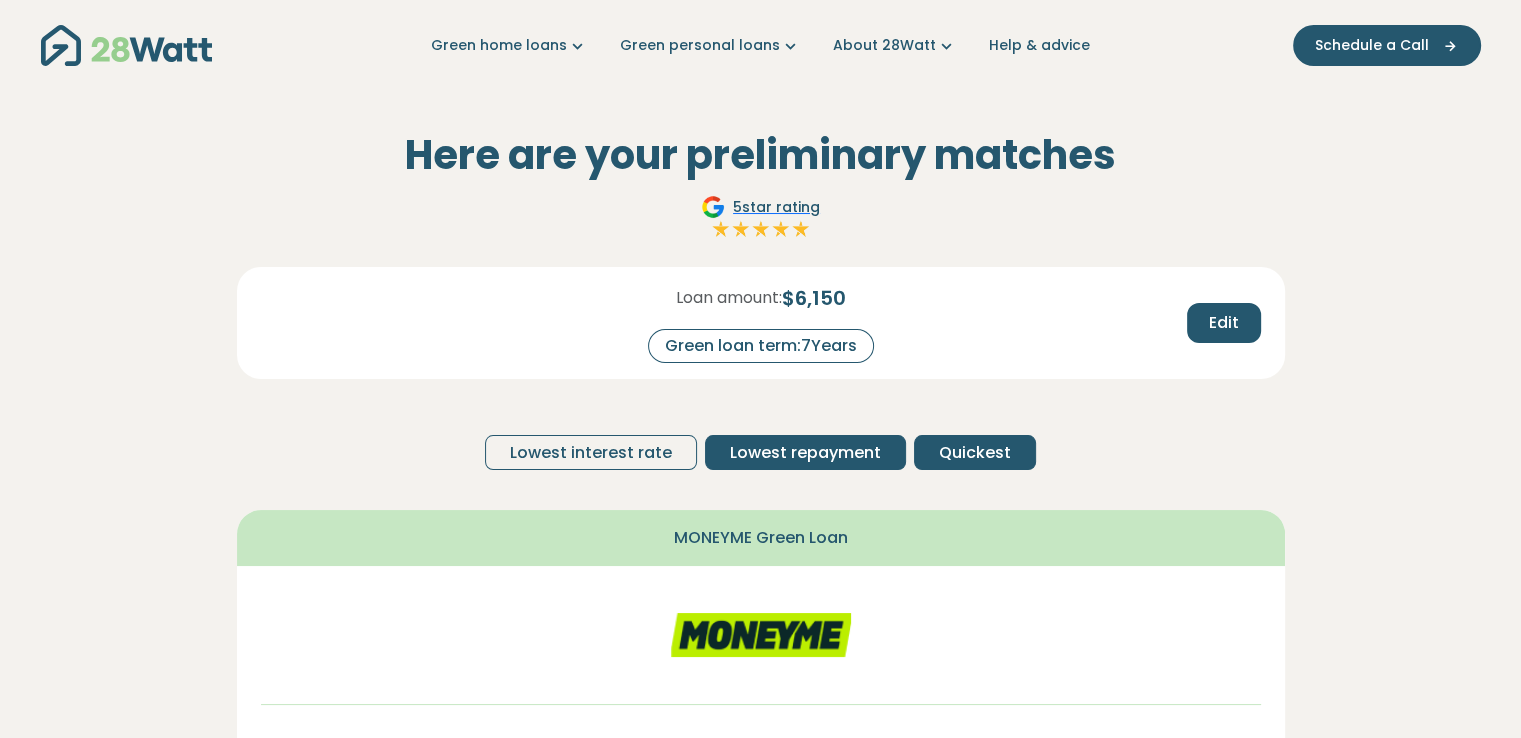 click on "Lowest repayment" at bounding box center [805, 453] 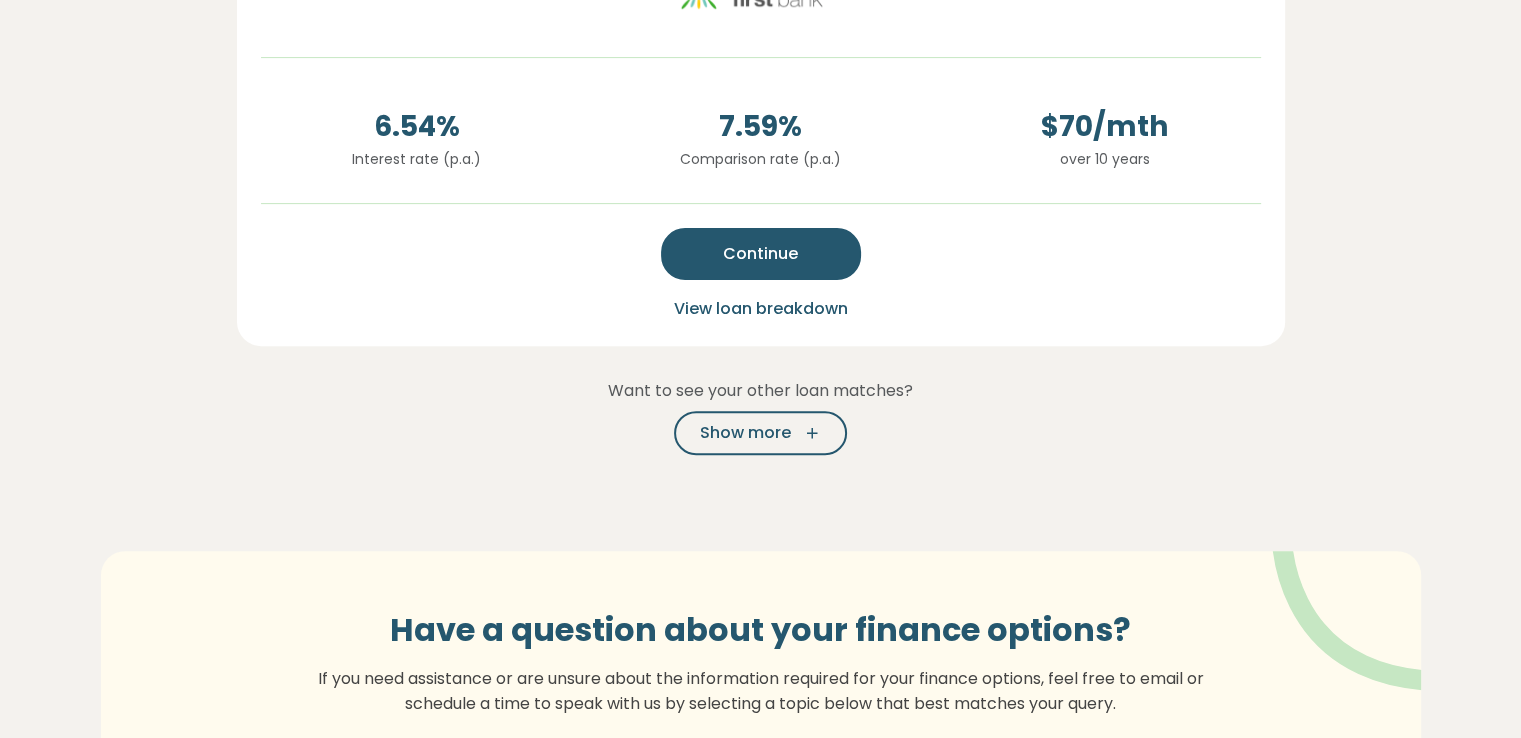 scroll, scrollTop: 652, scrollLeft: 0, axis: vertical 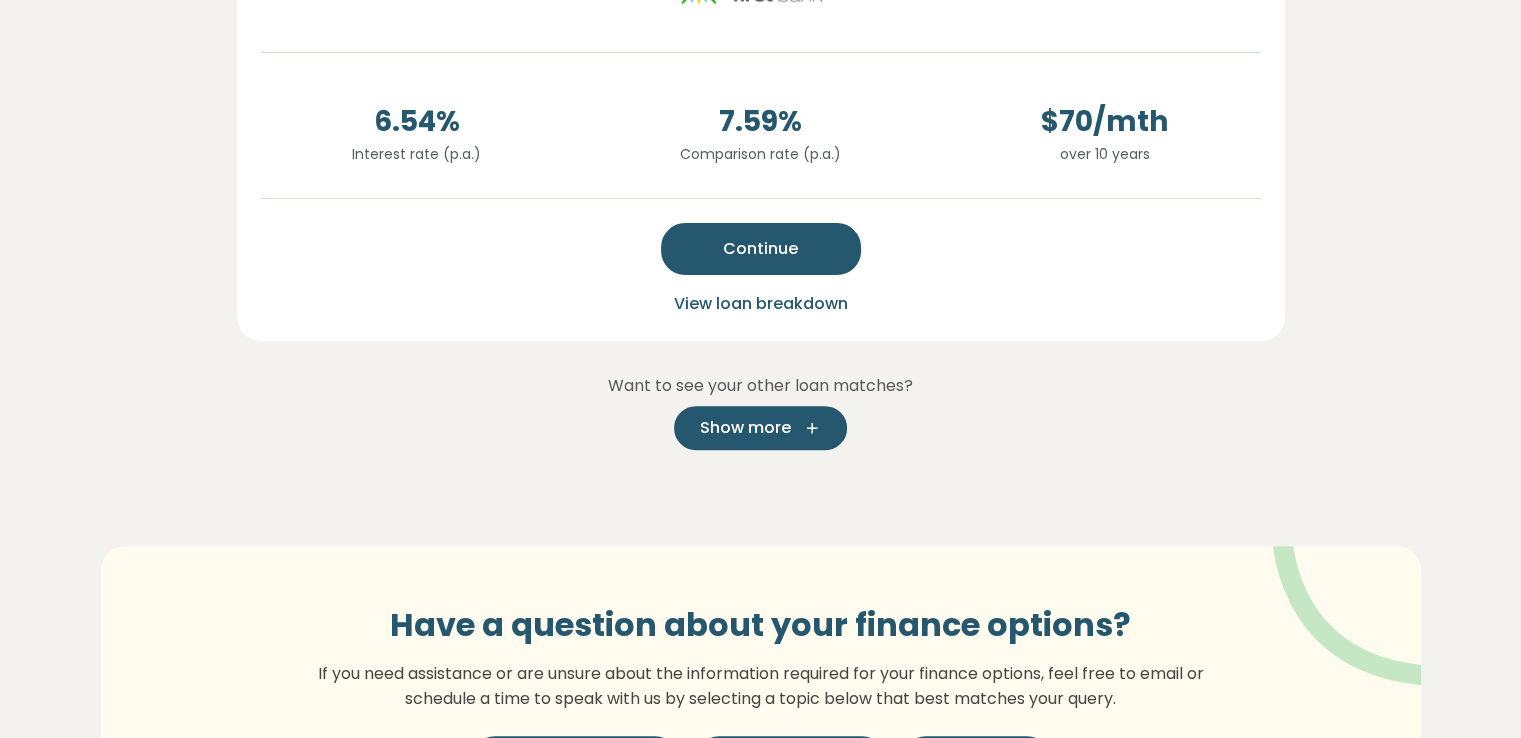 click on "Show more" at bounding box center (745, 428) 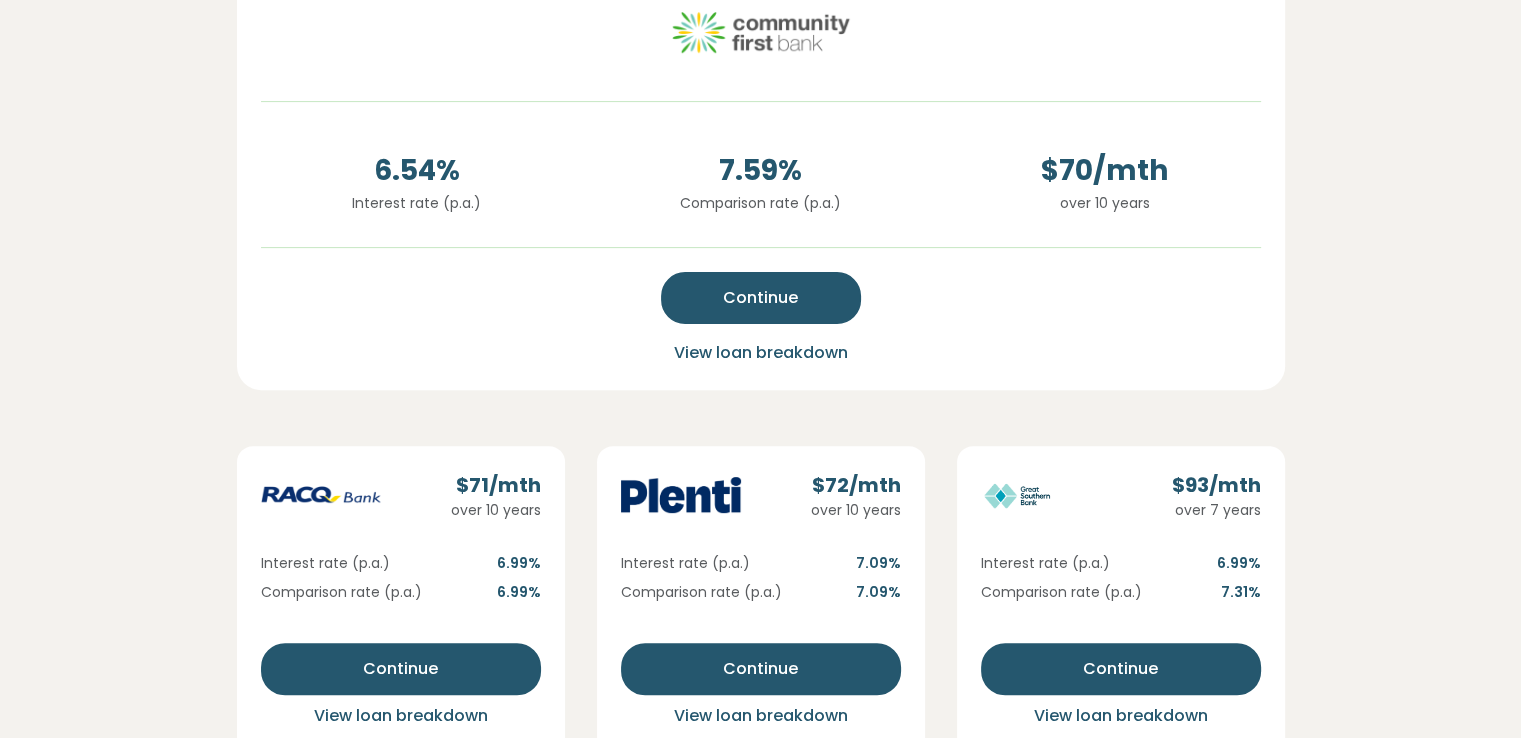 click on "Here are your preliminary matches 5  star rating Loan amount:   $ 6,150 Green loan term:   10  Years Edit Lowest interest rate Lowest repayment Quickest Green Loan 6.54 % Interest rate (p.a.) 7.59 % Comparison rate (p.a.) $ 70 /mth over   10   years Continue View loan breakdown $ 71 /mth over   10   years Interest rate (p.a.) 6.99 % Comparison rate (p.a.) 6.99 % Continue View loan breakdown $ 72 /mth over   10   years Interest rate (p.a.) 7.09 % Comparison rate (p.a.) 7.09 % Continue View loan breakdown $ 93 /mth over   7   years Interest rate (p.a.) 6.99 % Comparison rate (p.a.) 7.31 % Continue View loan breakdown Have a question about your finance options? If you need assistance or are unsure about the information required for your finance options, feel free to email or schedule a time to speak with us by selecting a topic below that best matches your query. Schedule a Call Whatsapp us Email Us" at bounding box center (760, 359) 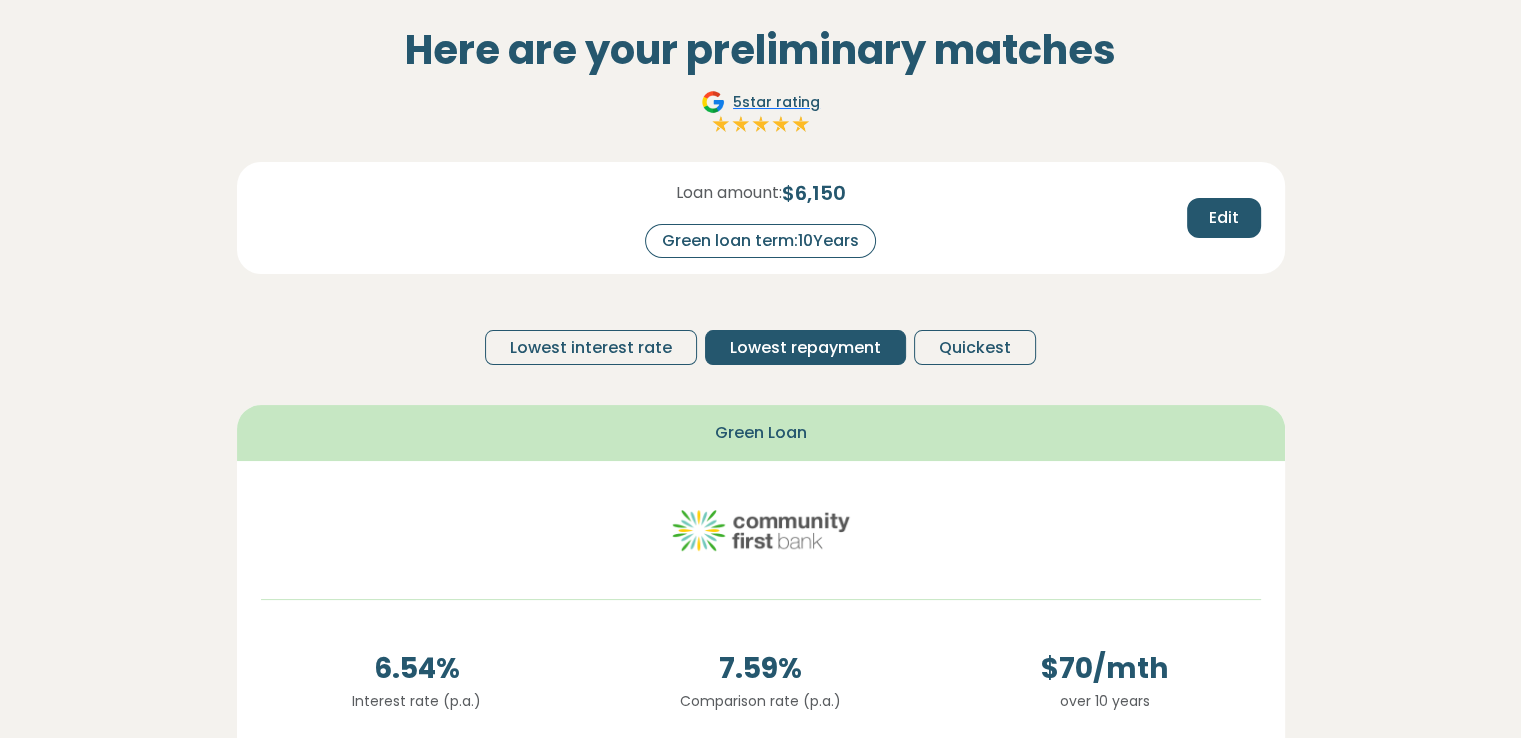 scroll, scrollTop: 0, scrollLeft: 0, axis: both 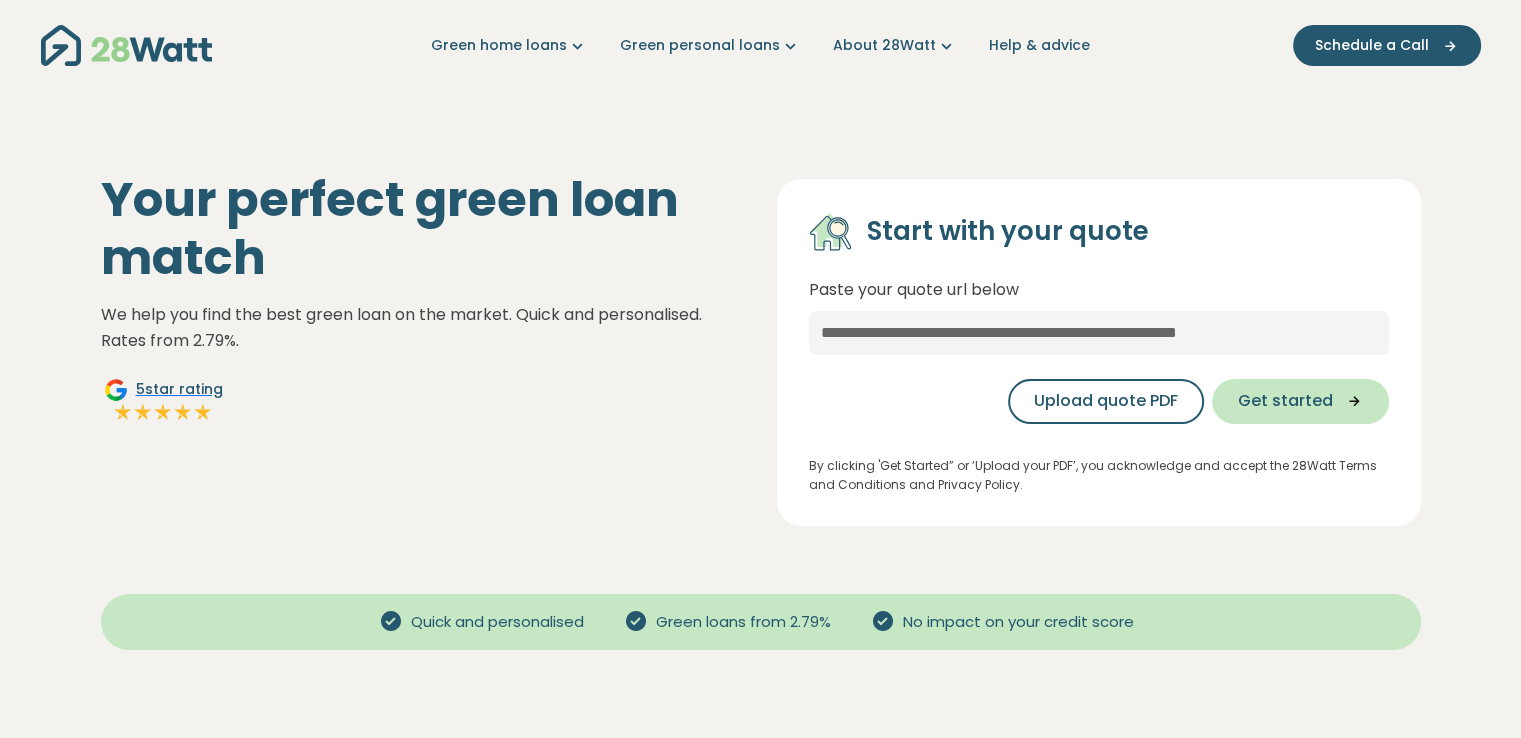 click on "Get started" at bounding box center (1285, 401) 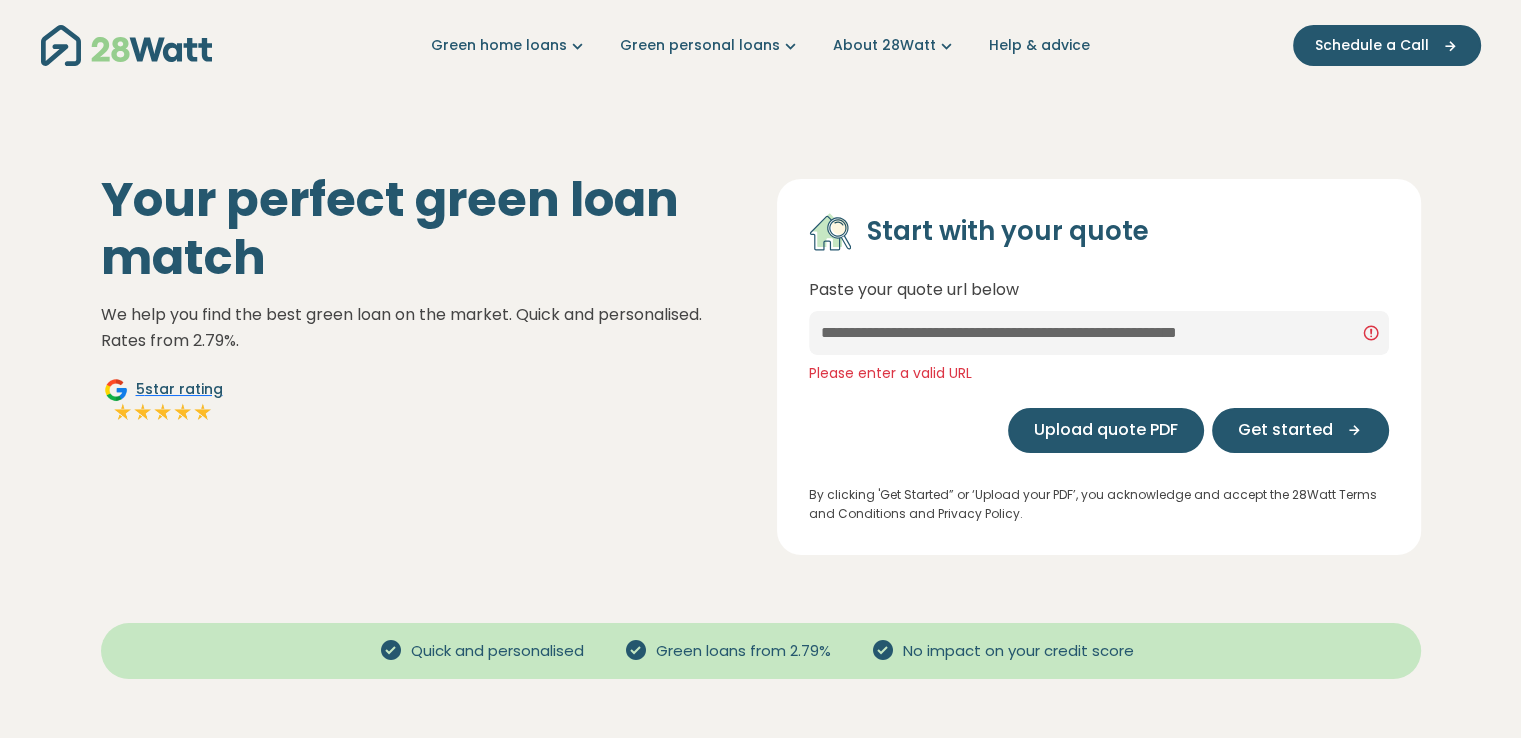 click on "Upload quote PDF" at bounding box center [1106, 430] 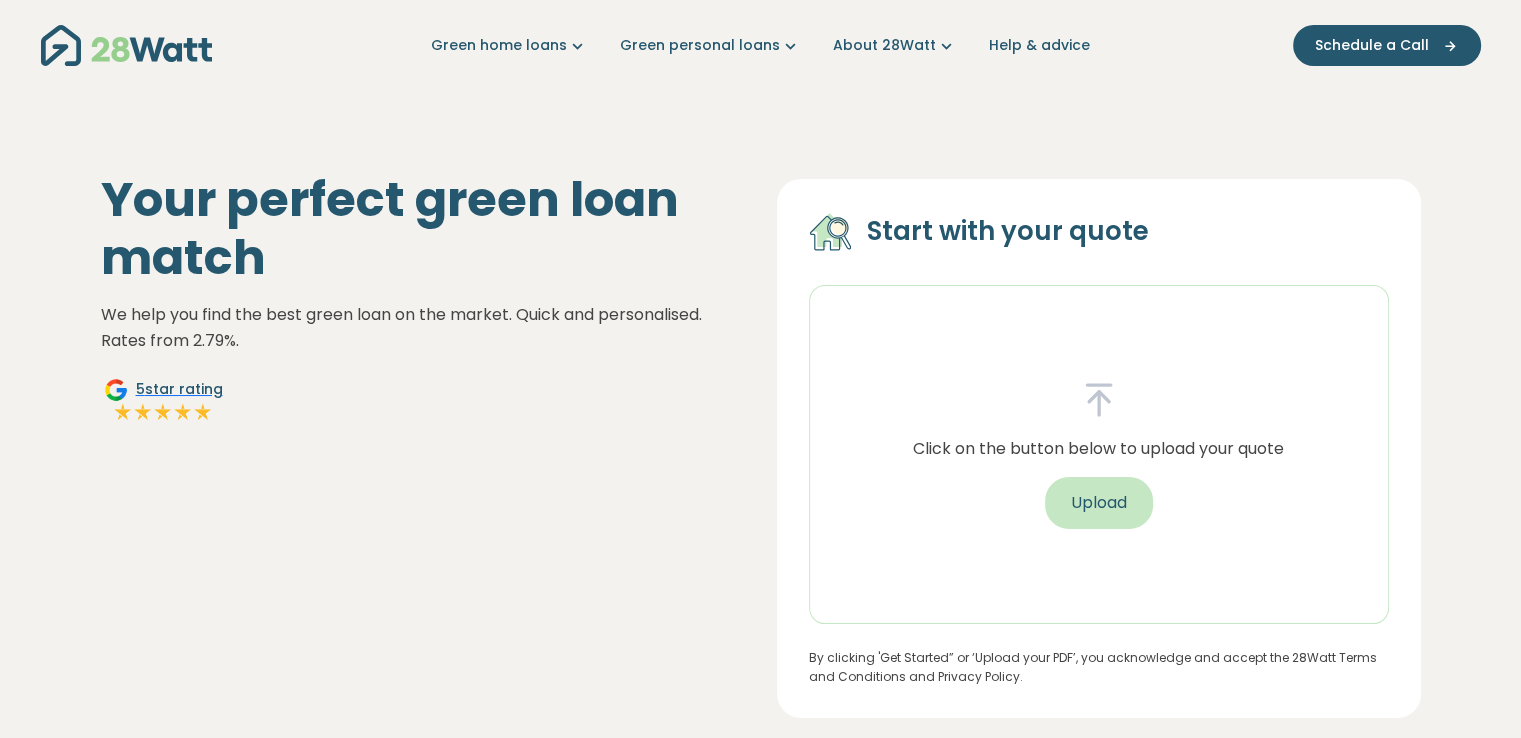 click on "Upload" at bounding box center [1099, 503] 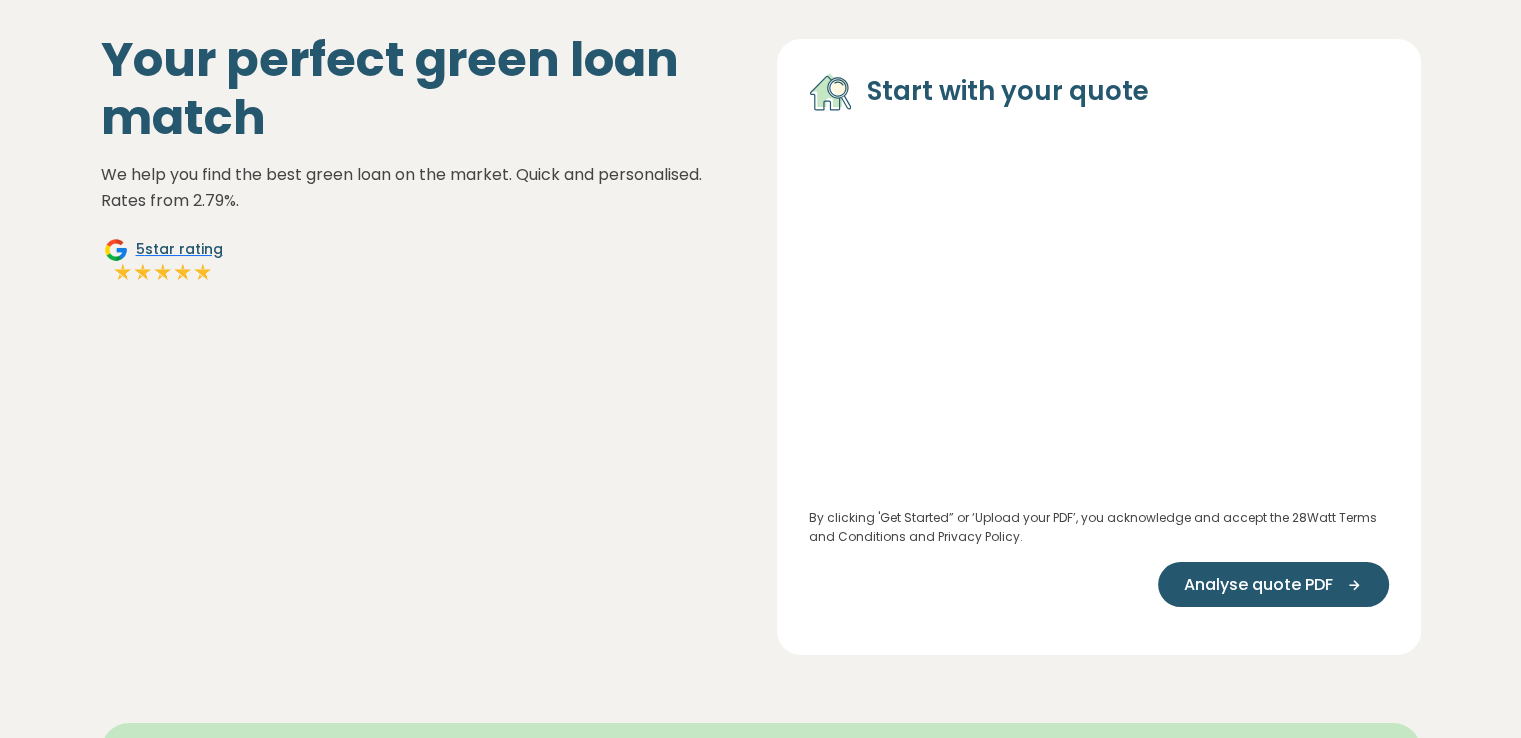 scroll, scrollTop: 165, scrollLeft: 0, axis: vertical 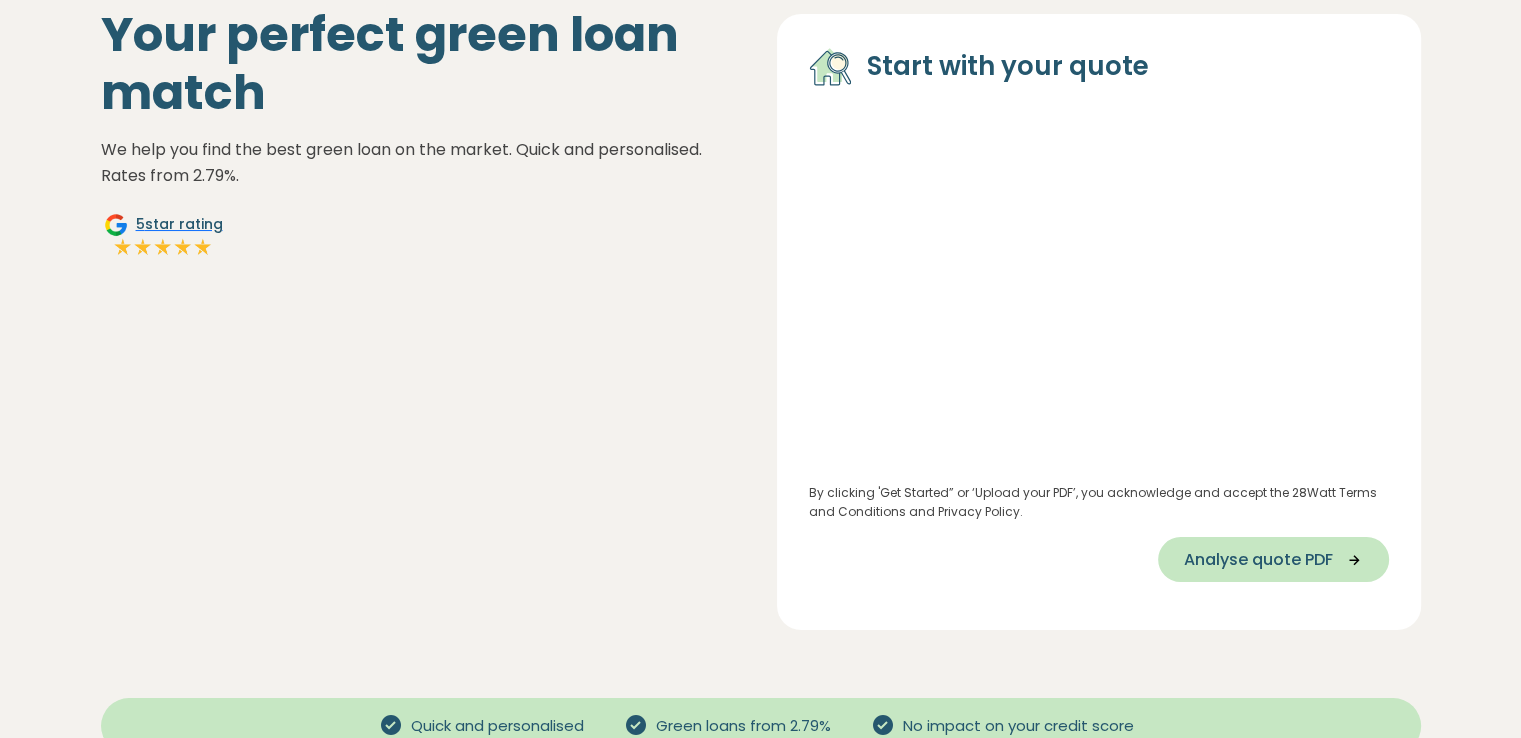 click on "Analyse quote PDF" at bounding box center (1258, 560) 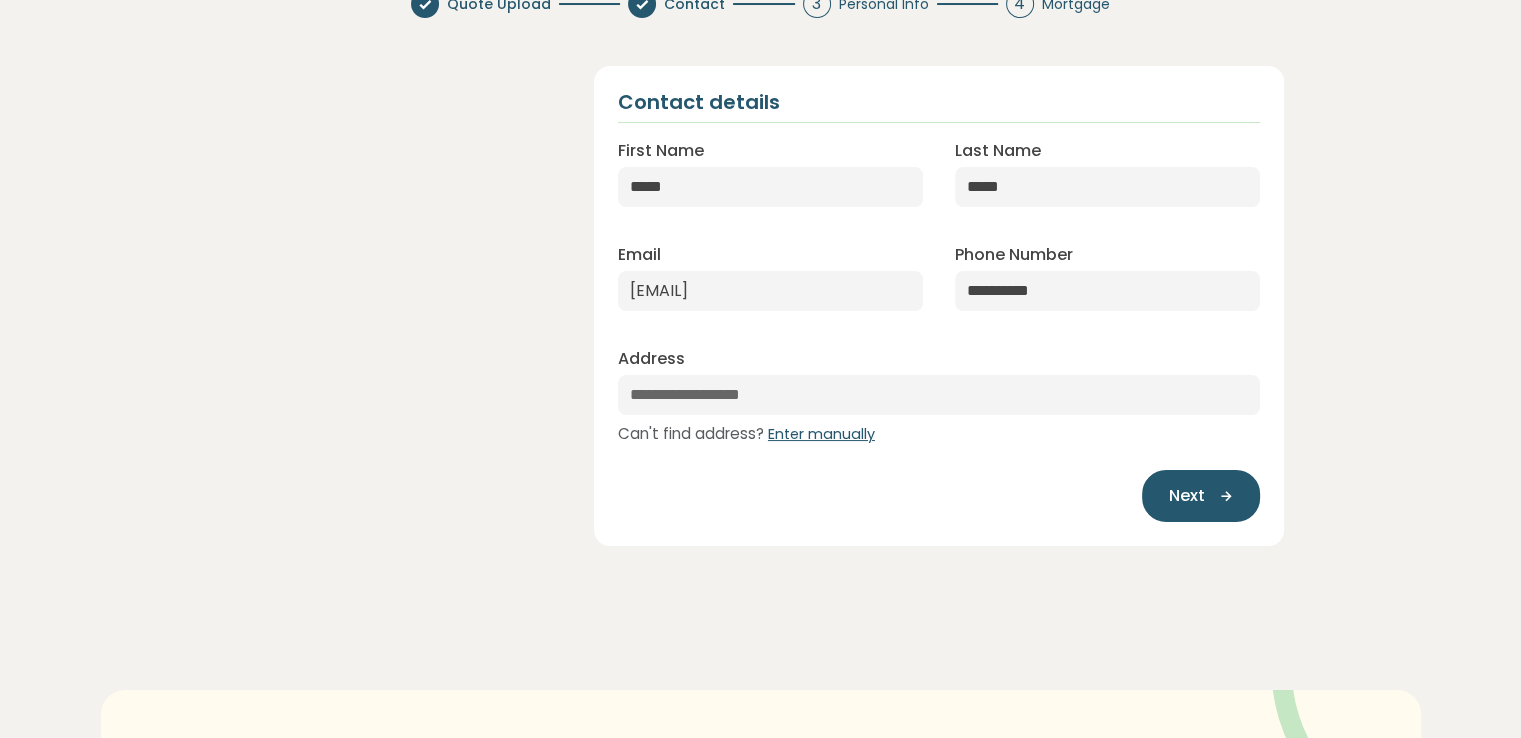 scroll, scrollTop: 139, scrollLeft: 0, axis: vertical 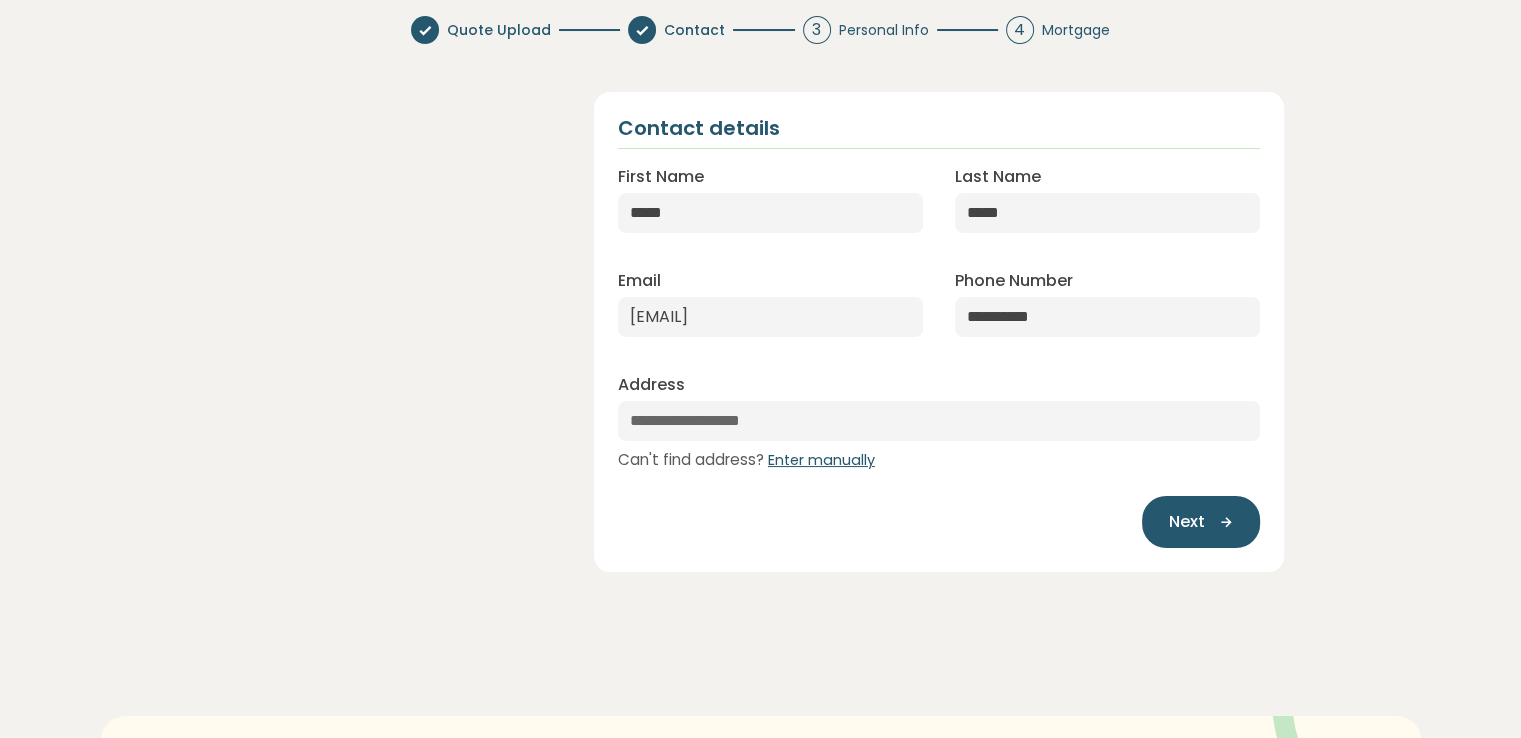 select on "***" 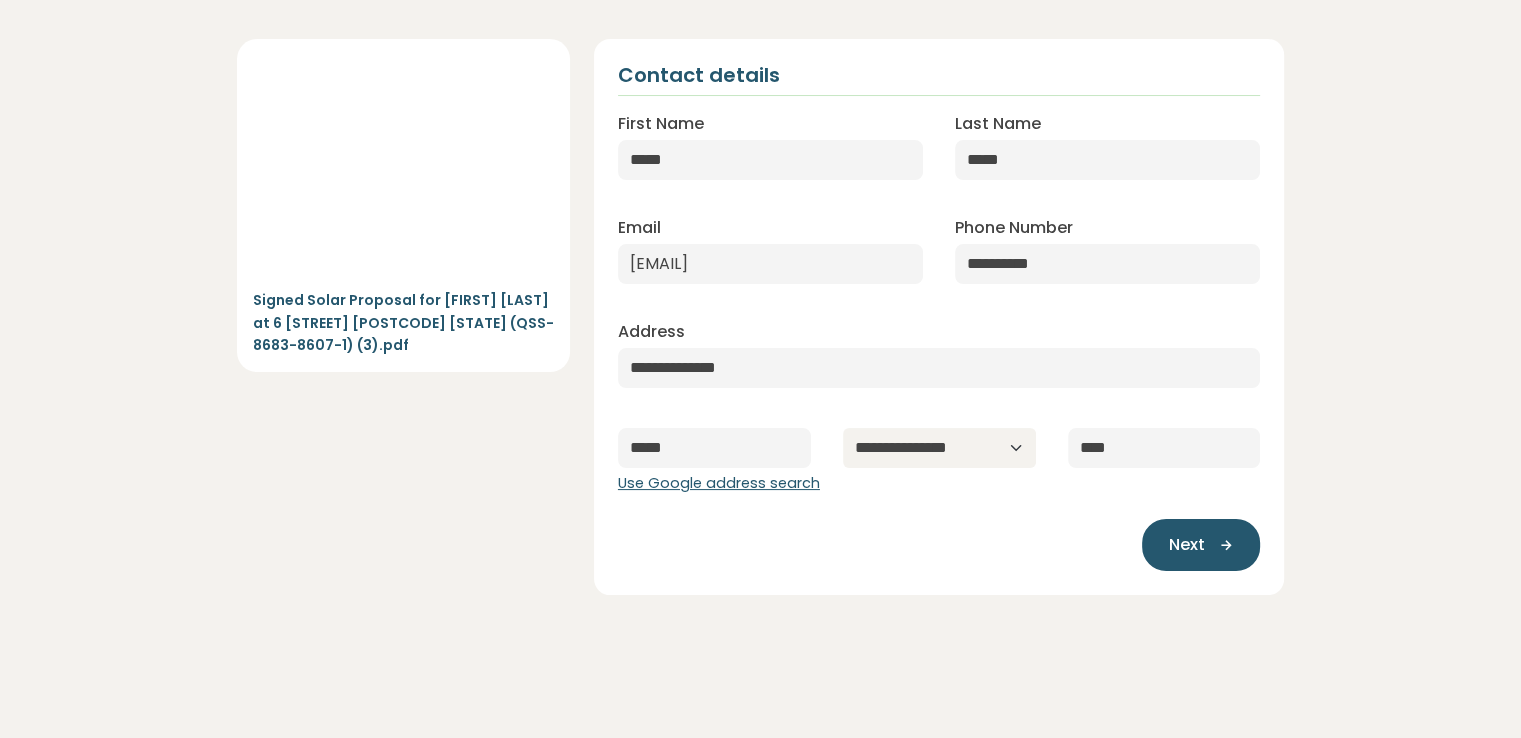scroll, scrollTop: 195, scrollLeft: 0, axis: vertical 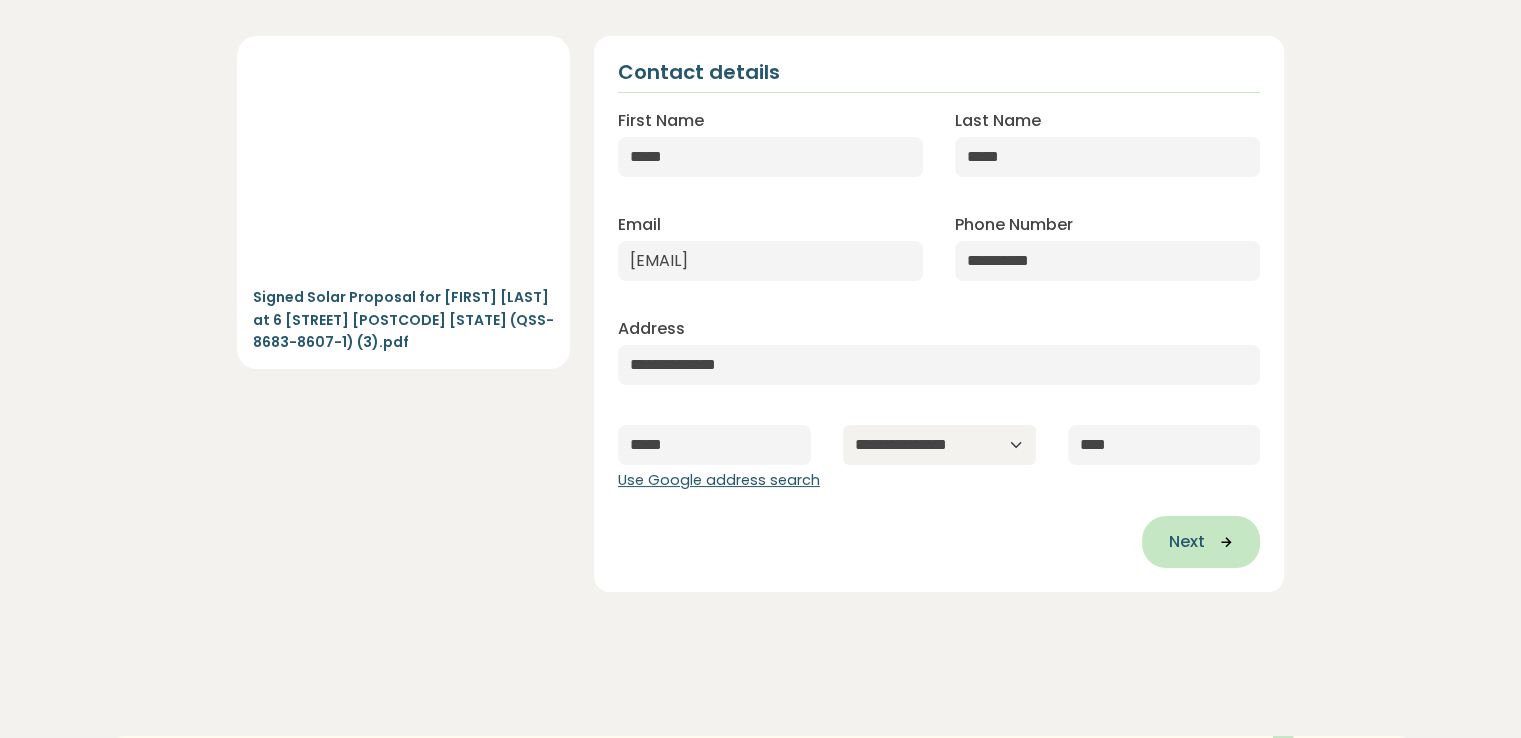click on "Next" at bounding box center (1186, 542) 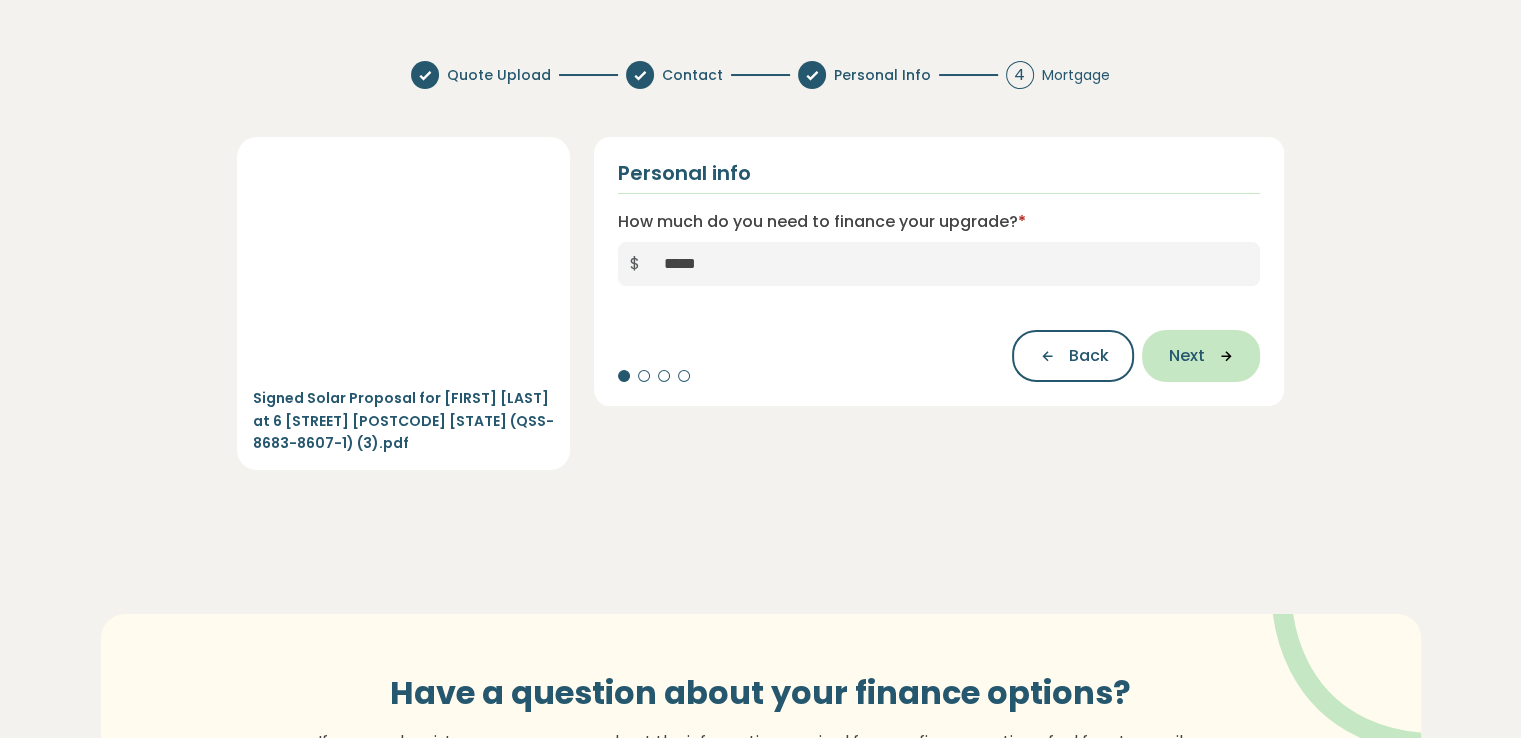 scroll, scrollTop: 0, scrollLeft: 0, axis: both 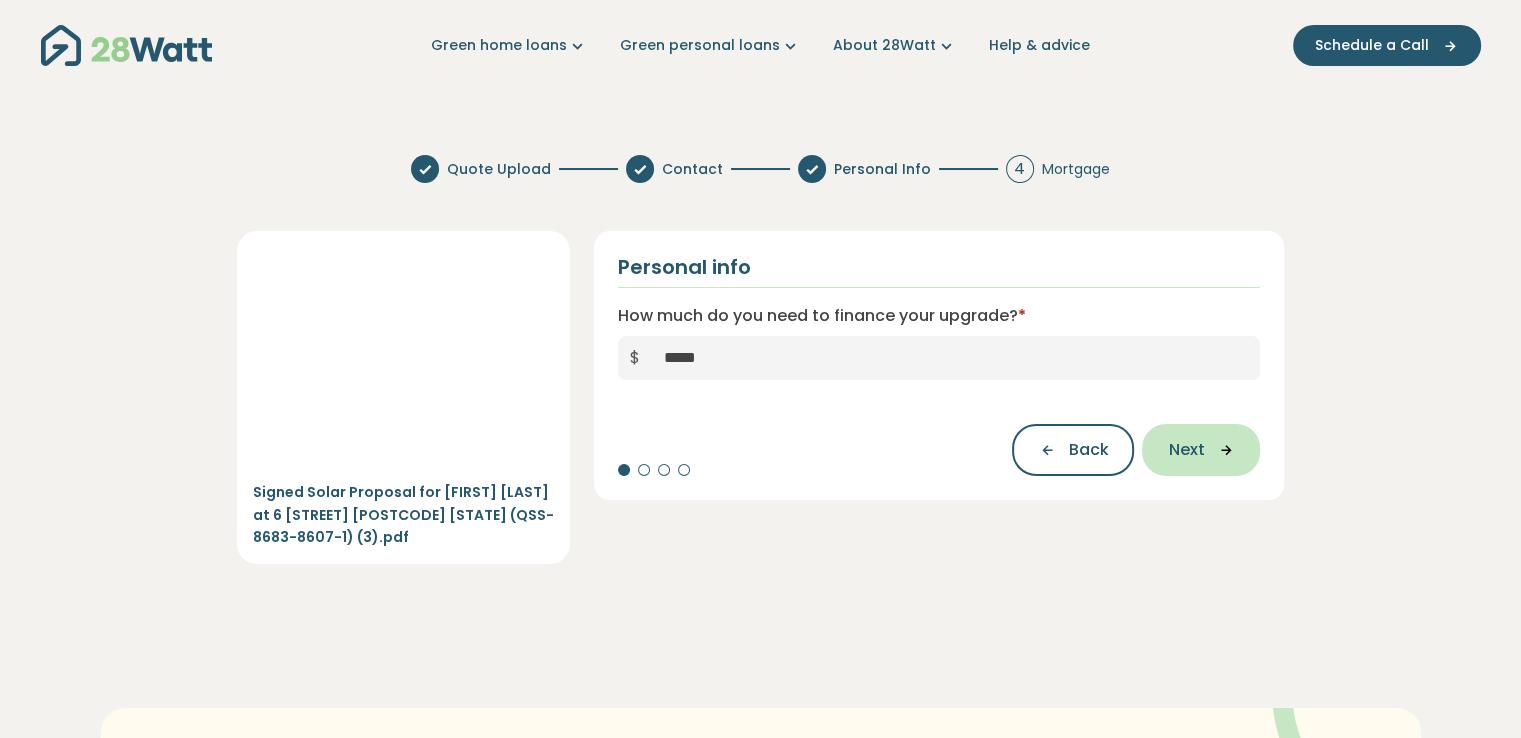 click on "Next" at bounding box center [1201, 450] 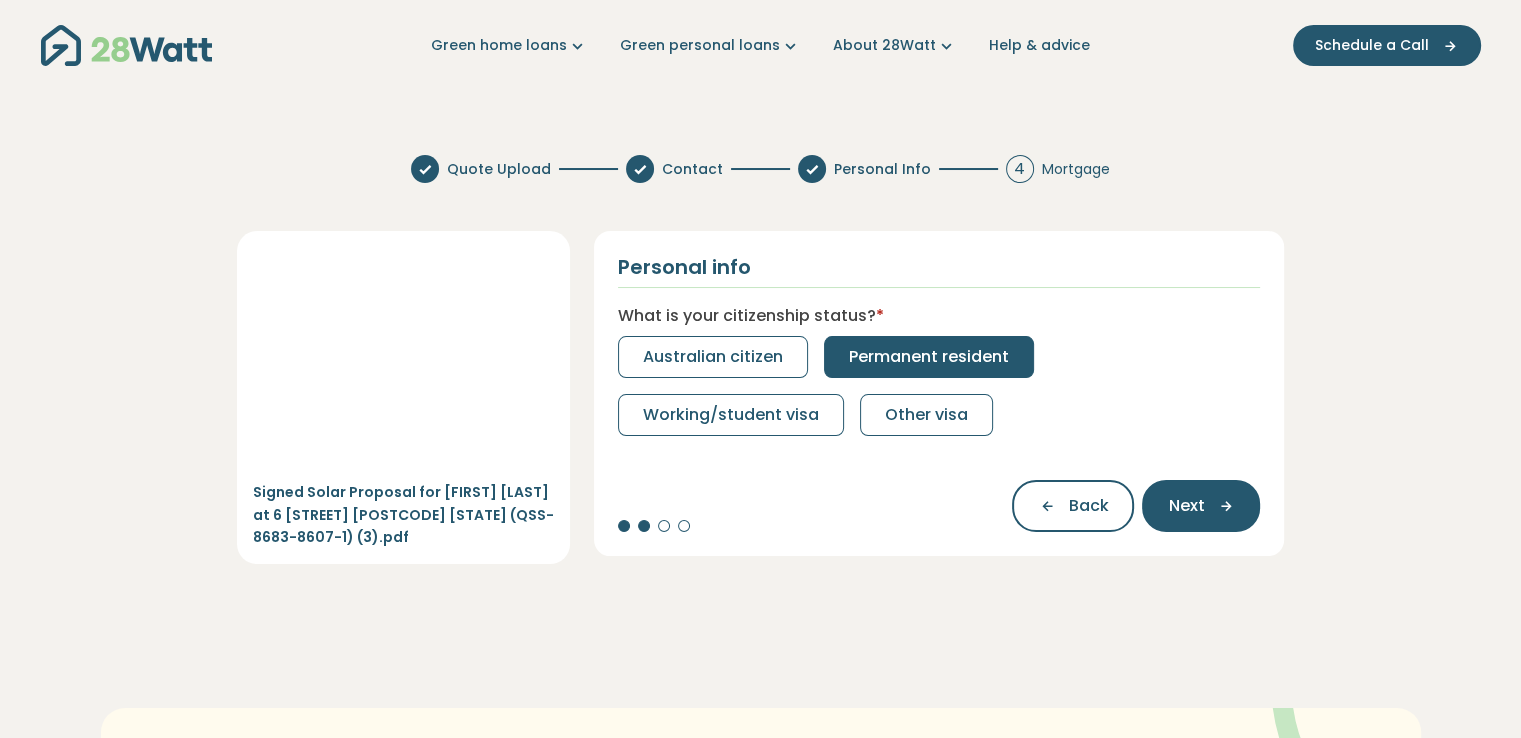 click on "Permanent resident" at bounding box center (929, 357) 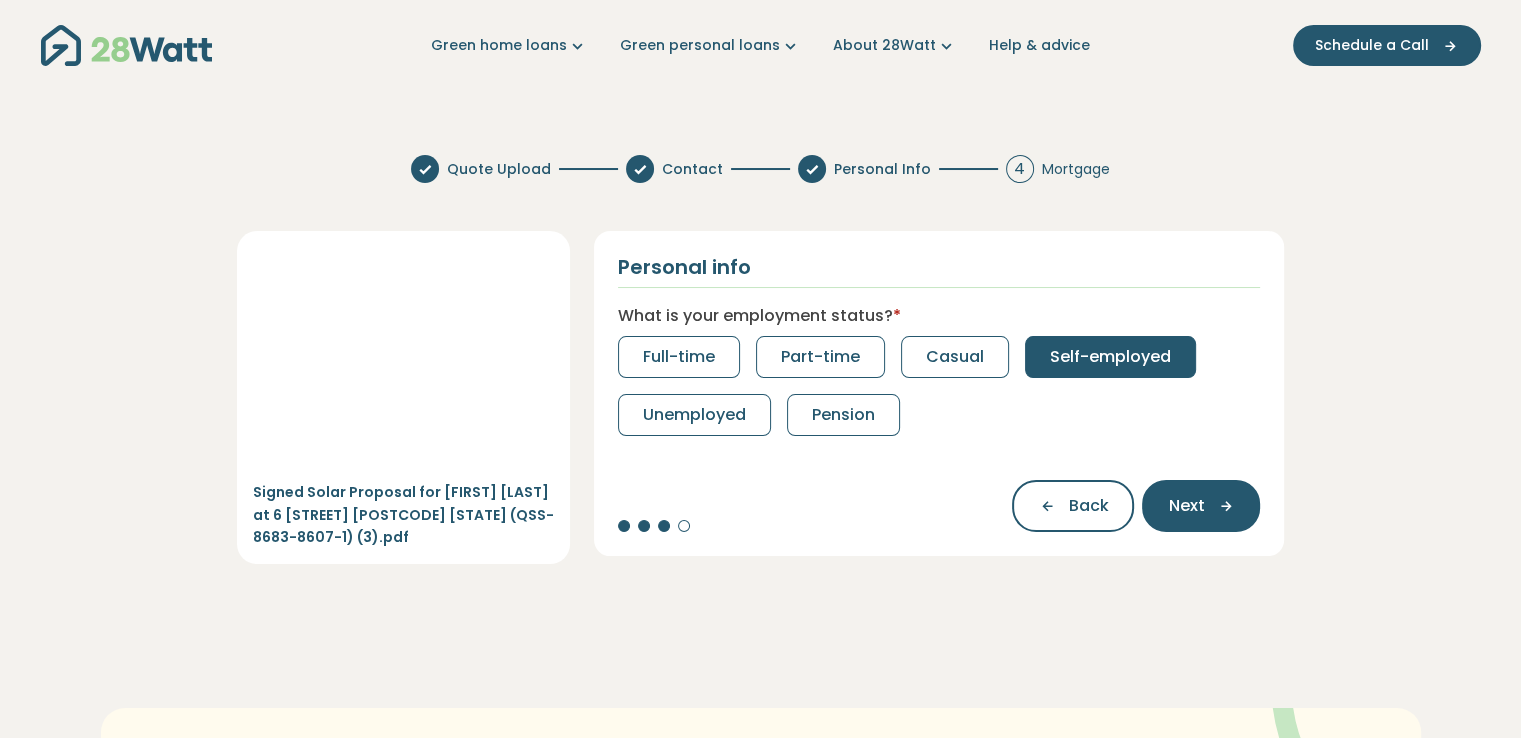 click on "Self-employed" at bounding box center [1110, 357] 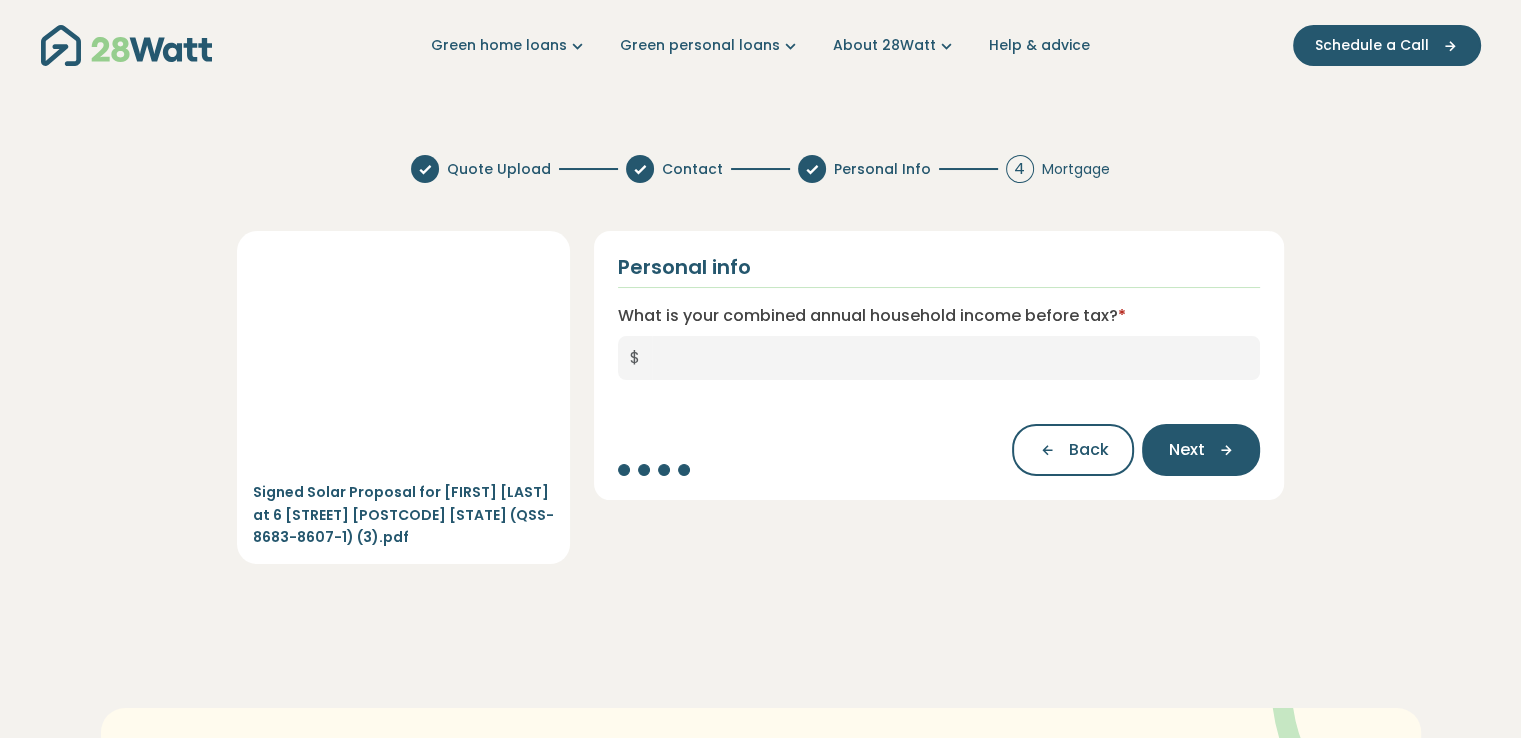 click on "$" at bounding box center (635, 358) 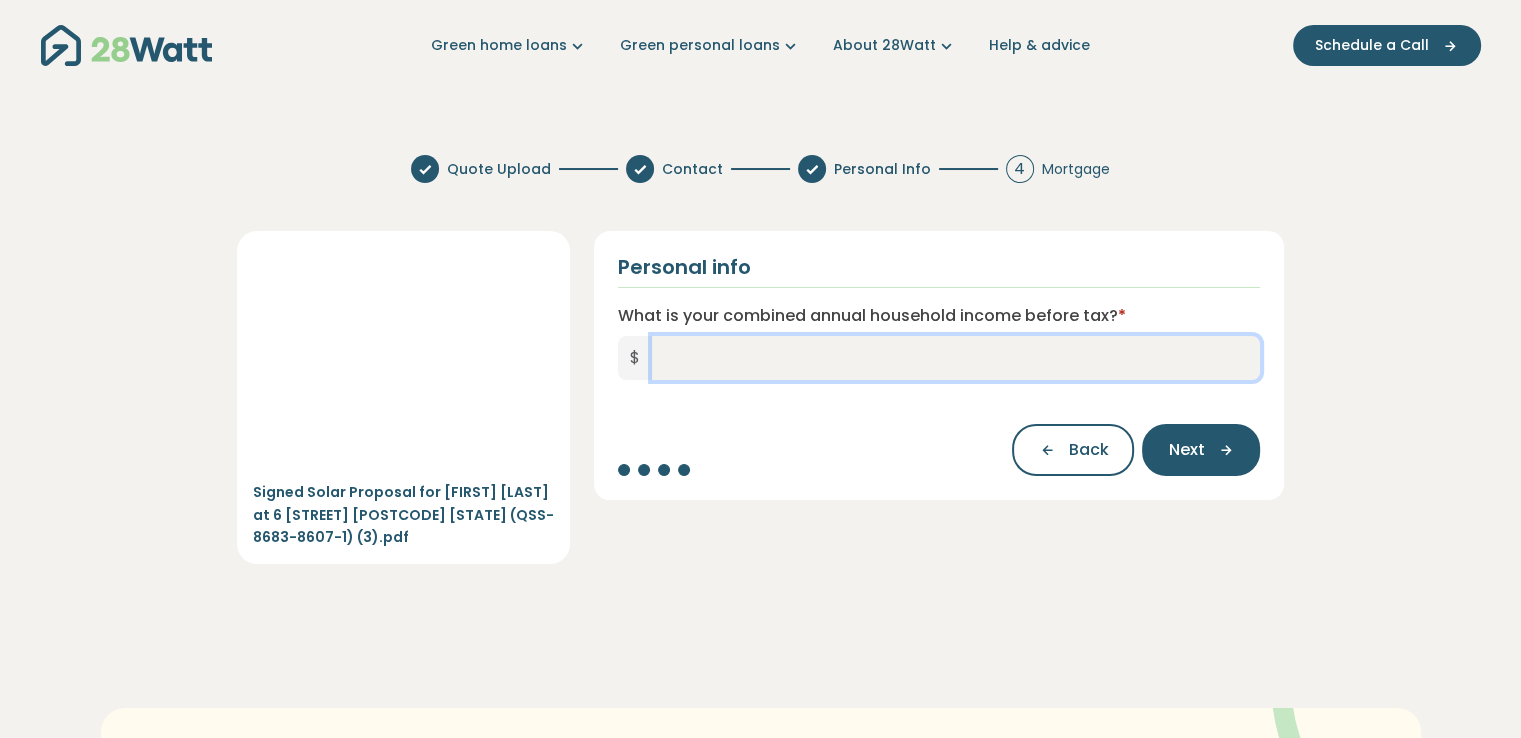click on "What is your combined annual household income before tax?  *" at bounding box center (956, 358) 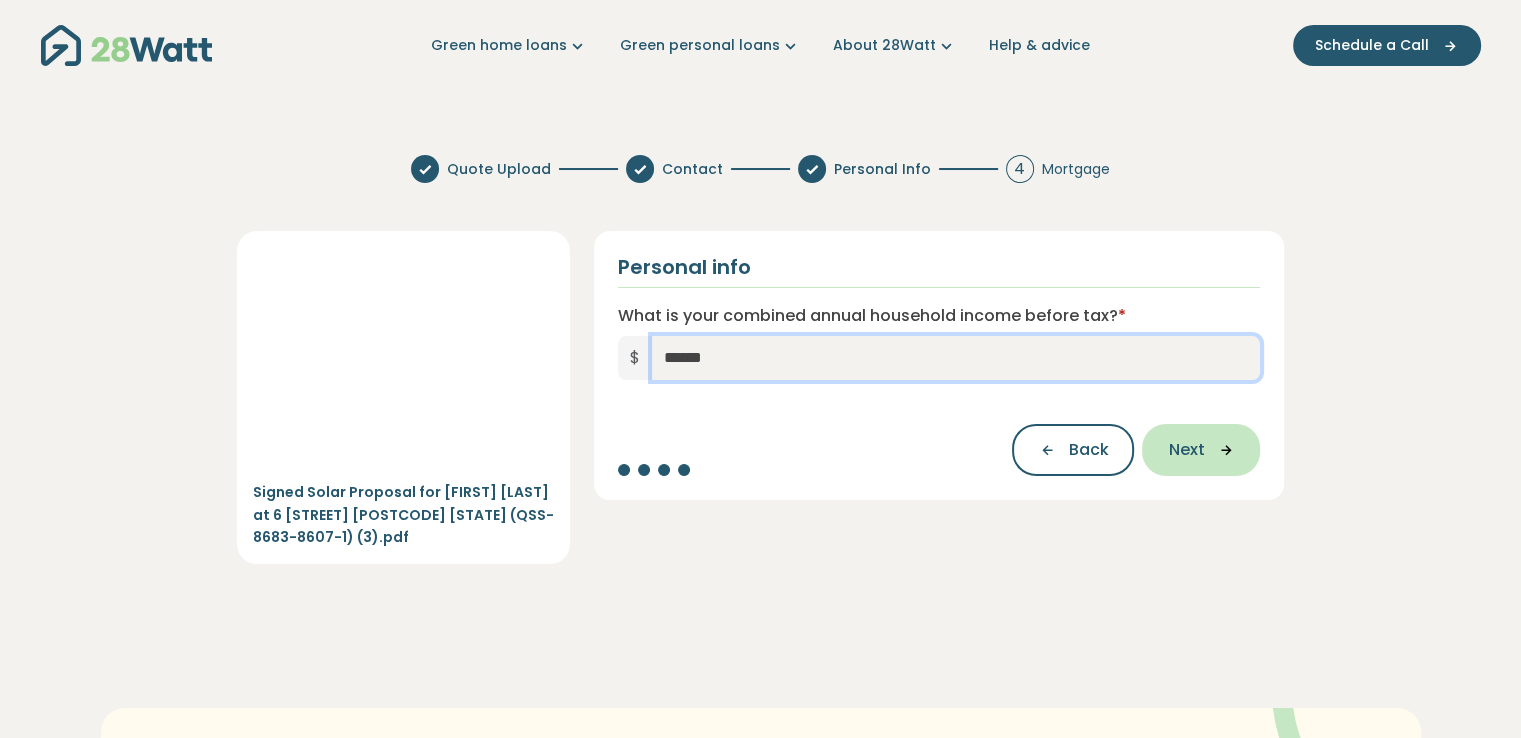 type on "******" 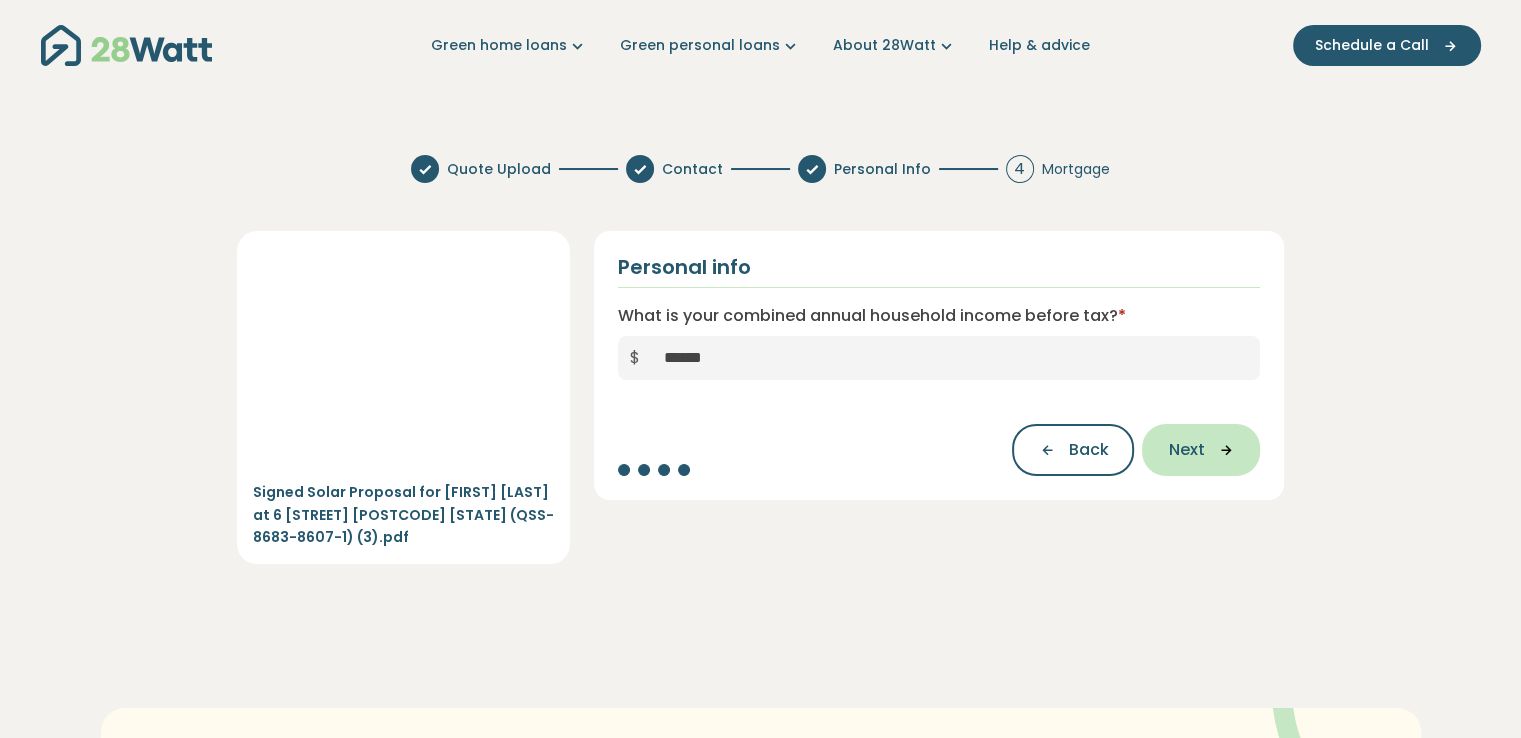 click on "Next" at bounding box center (1186, 450) 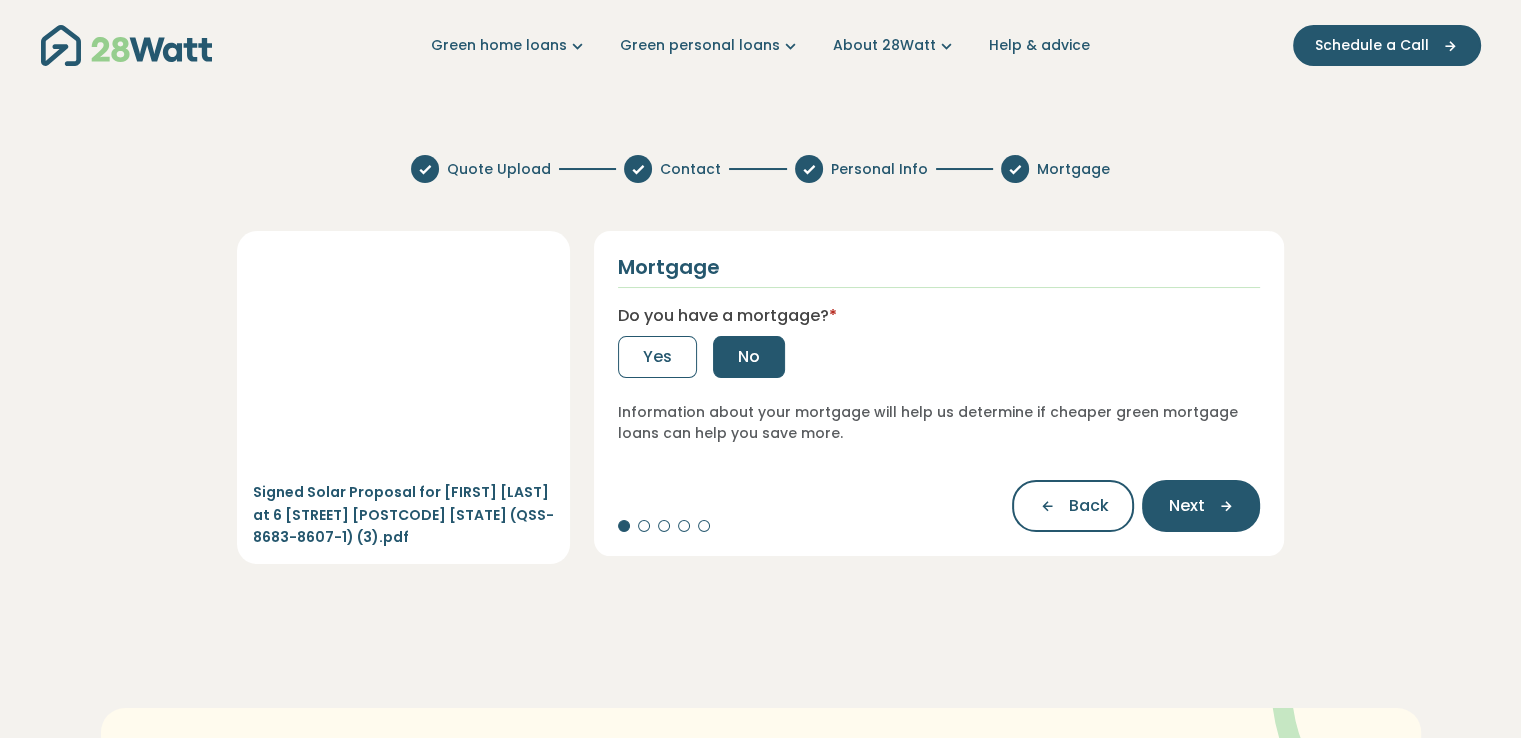 click on "No" at bounding box center [749, 357] 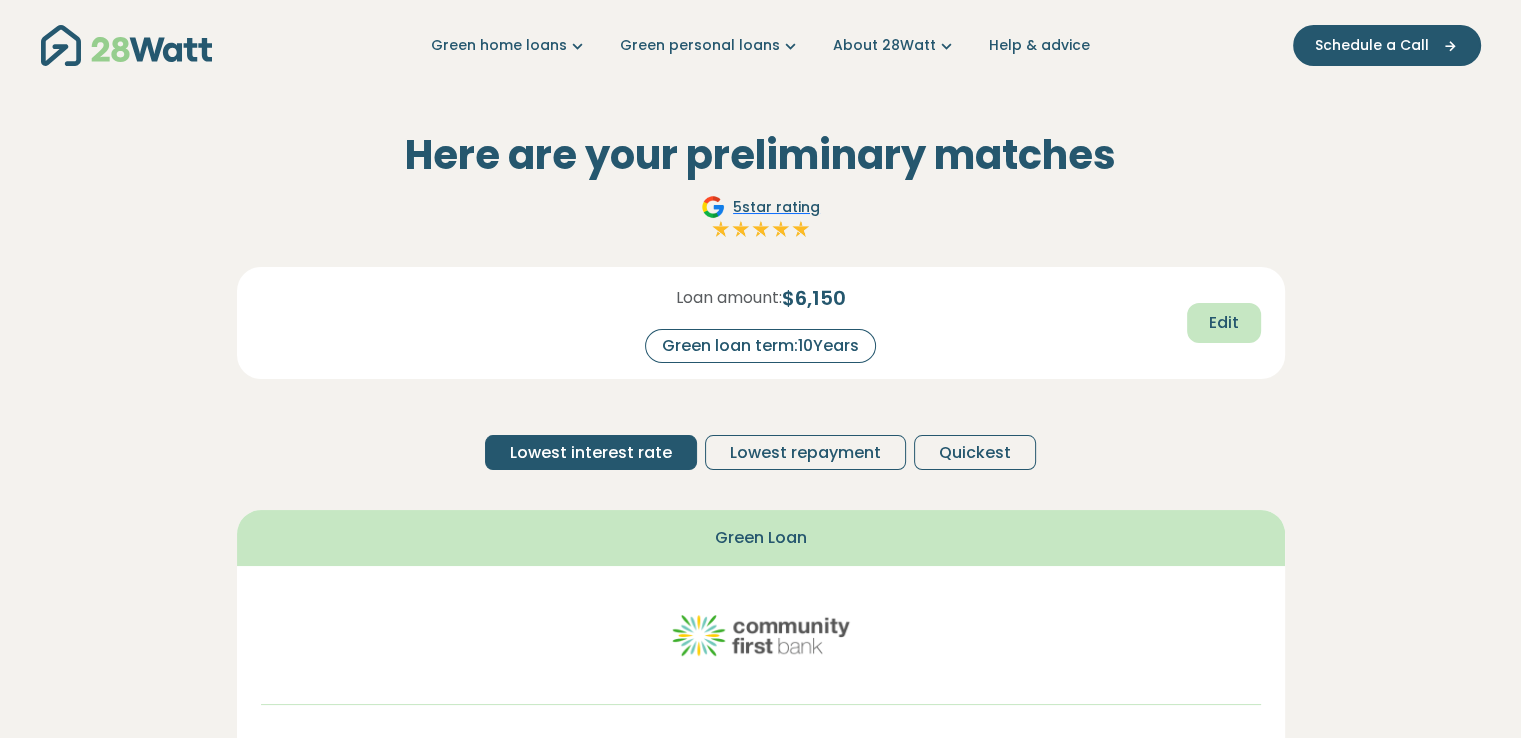 click on "Edit" at bounding box center (1224, 323) 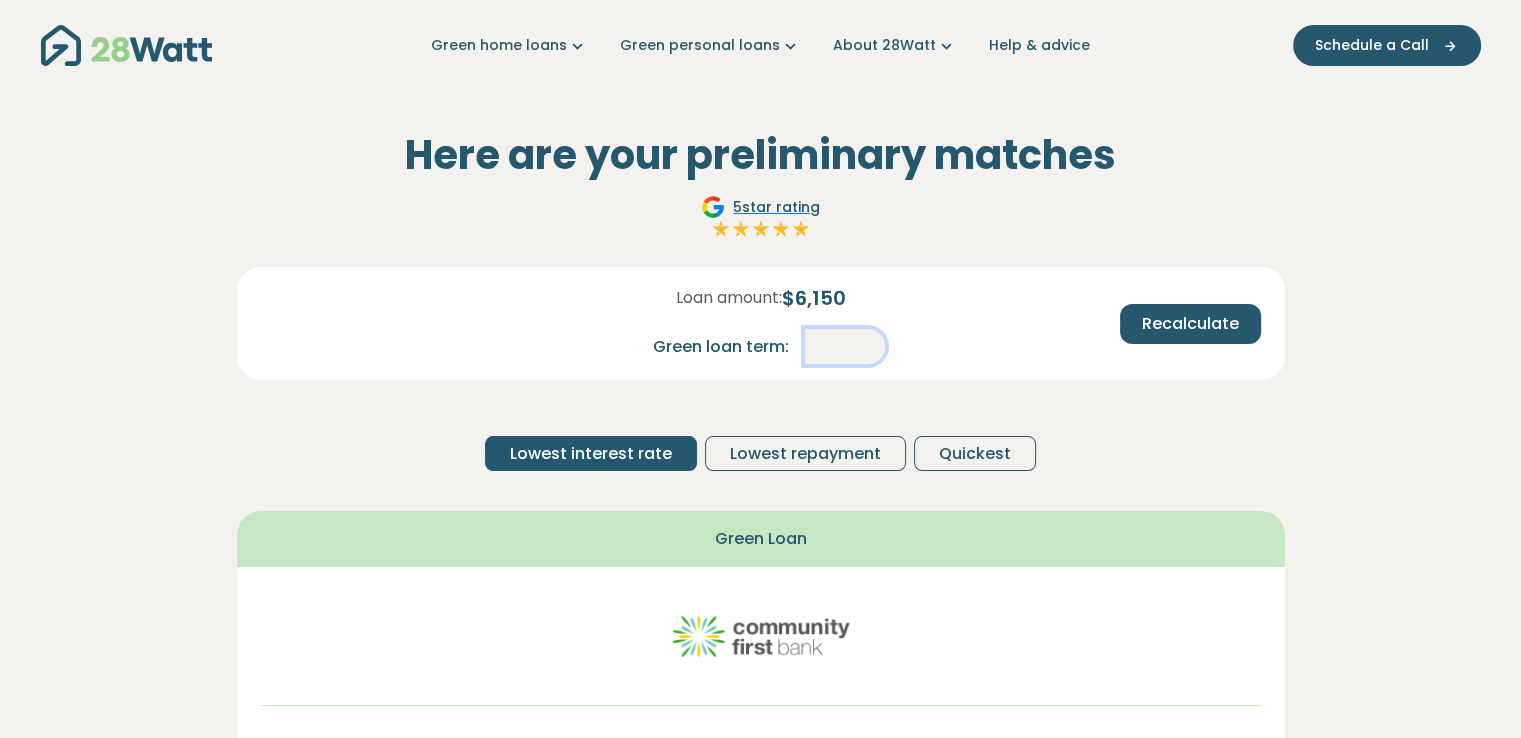 click on "**" at bounding box center [845, 346] 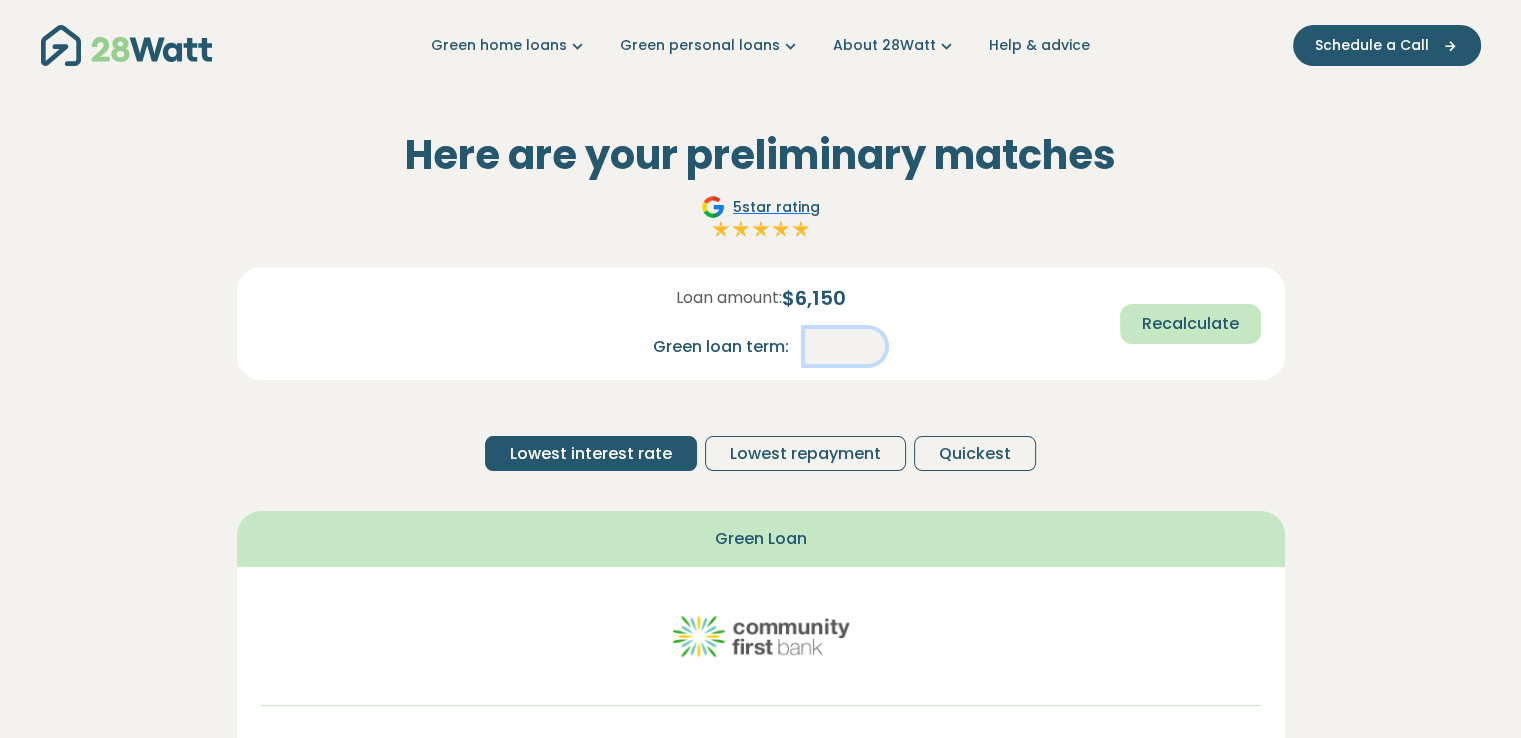 type on "*" 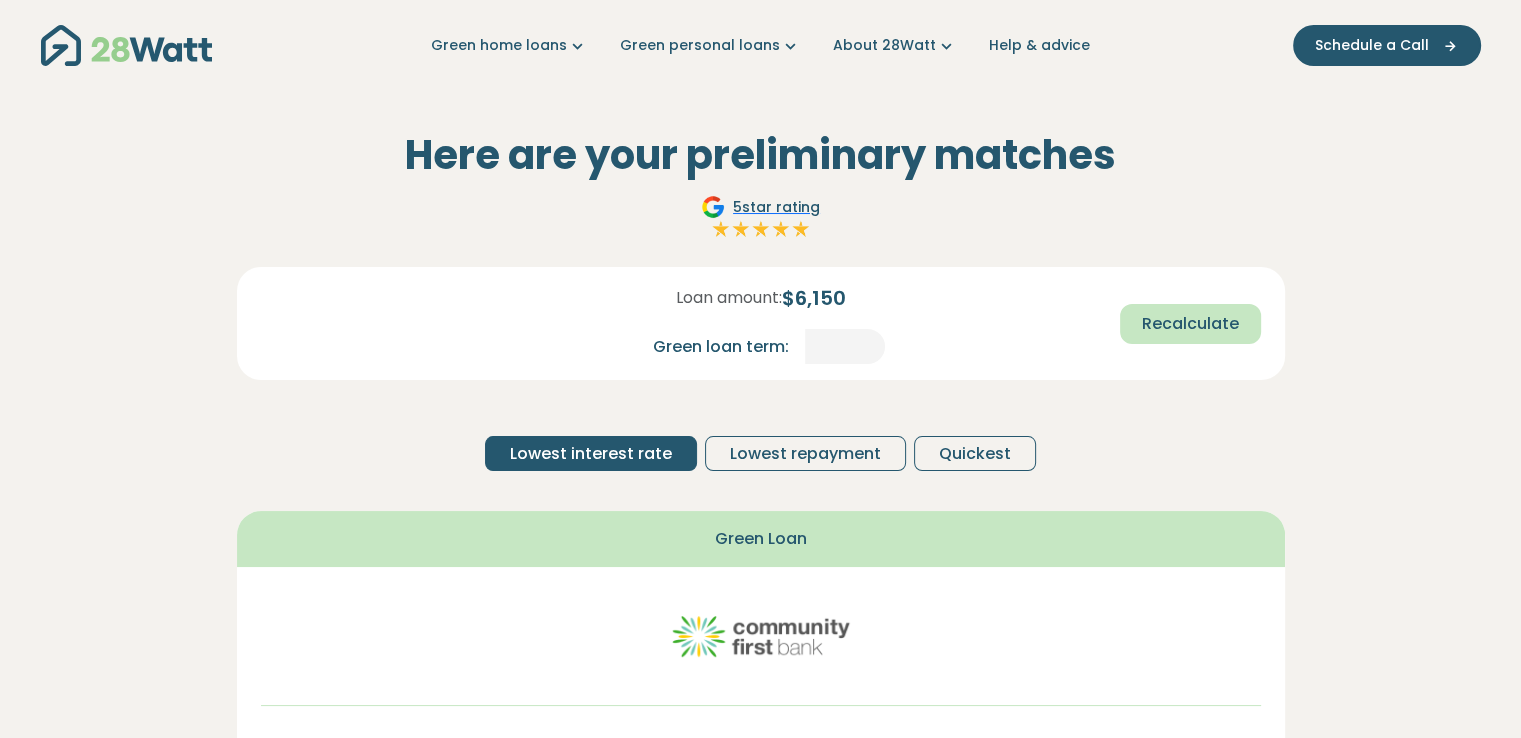 click on "Recalculate" at bounding box center (1190, 324) 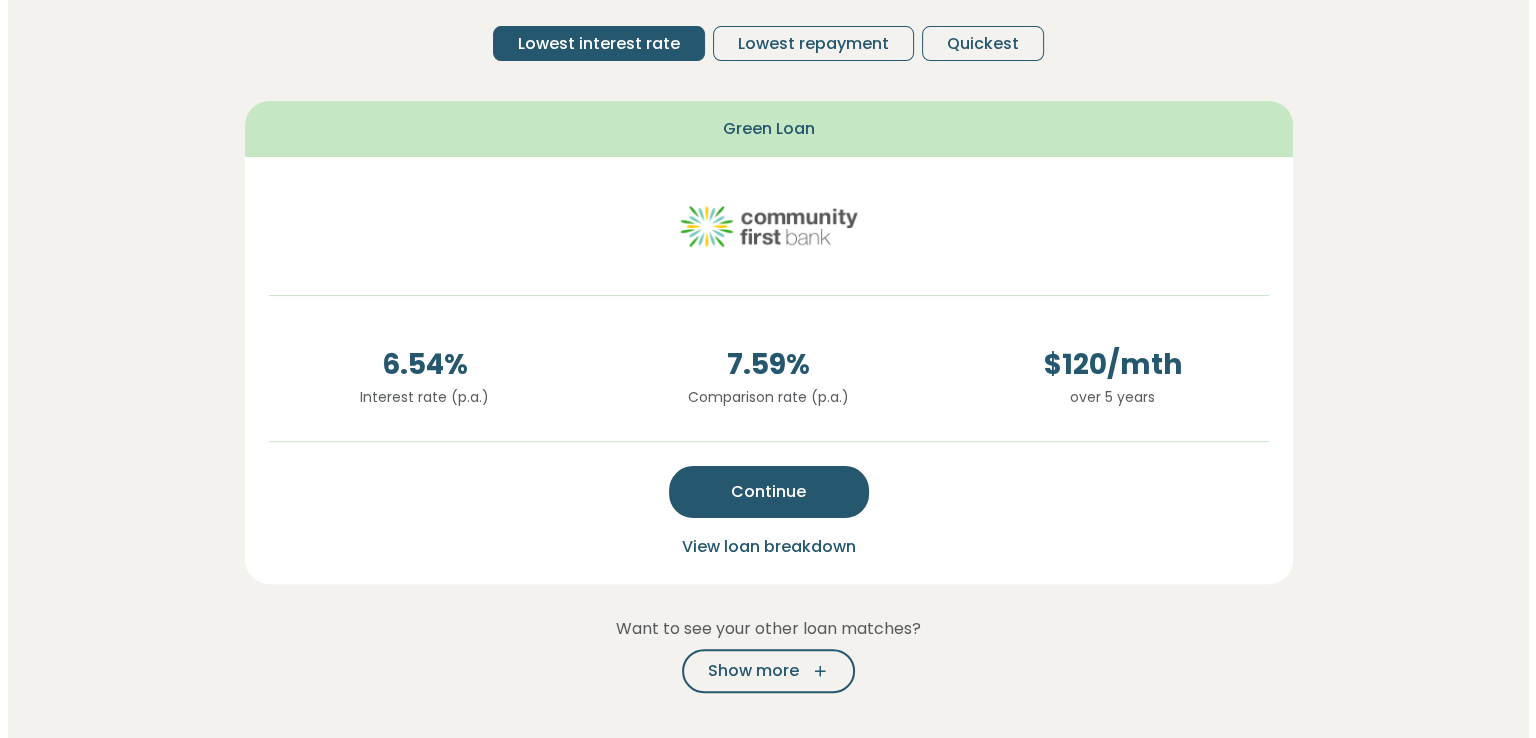 scroll, scrollTop: 408, scrollLeft: 0, axis: vertical 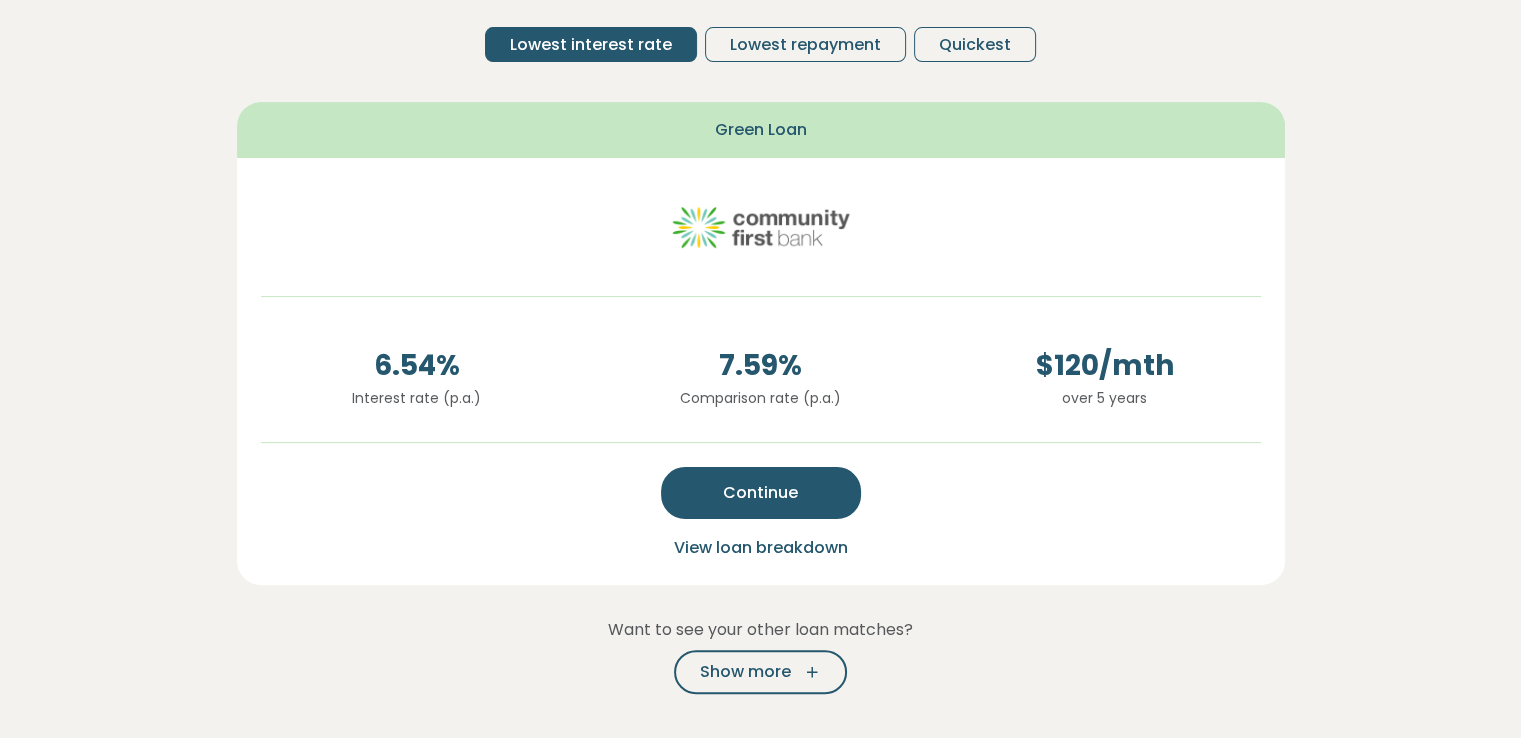 click on "View loan breakdown" at bounding box center [761, 547] 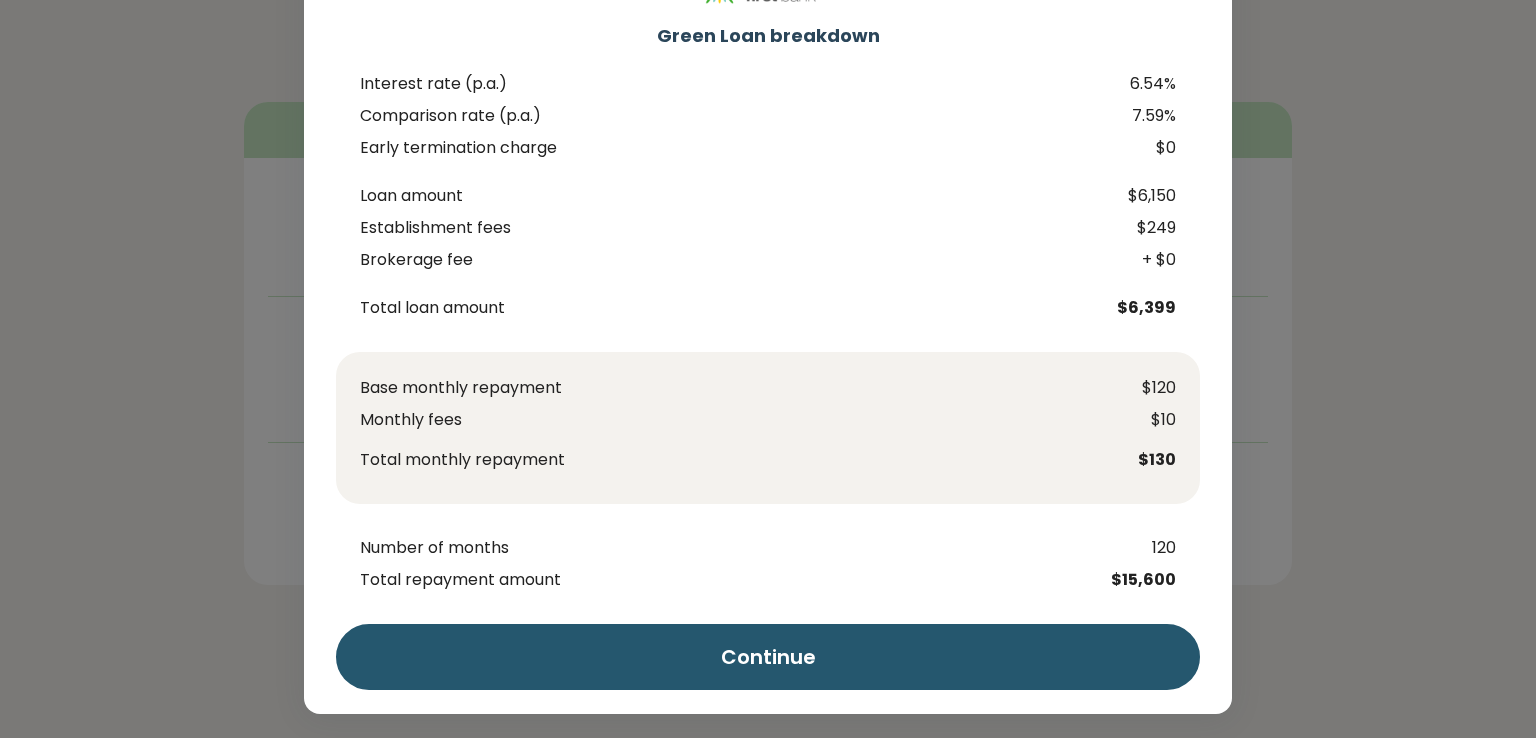 scroll, scrollTop: 88, scrollLeft: 0, axis: vertical 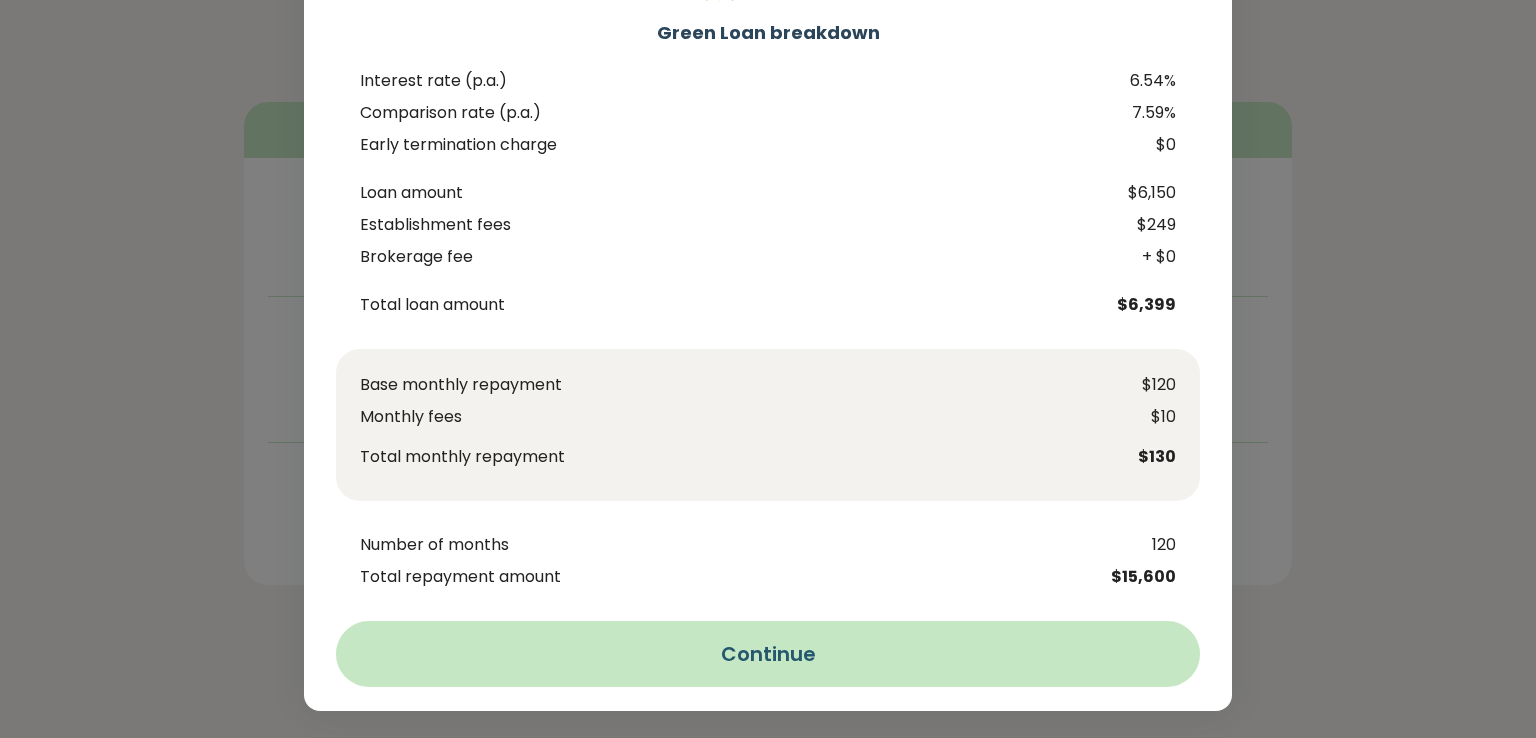 click on "Continue" at bounding box center (768, 654) 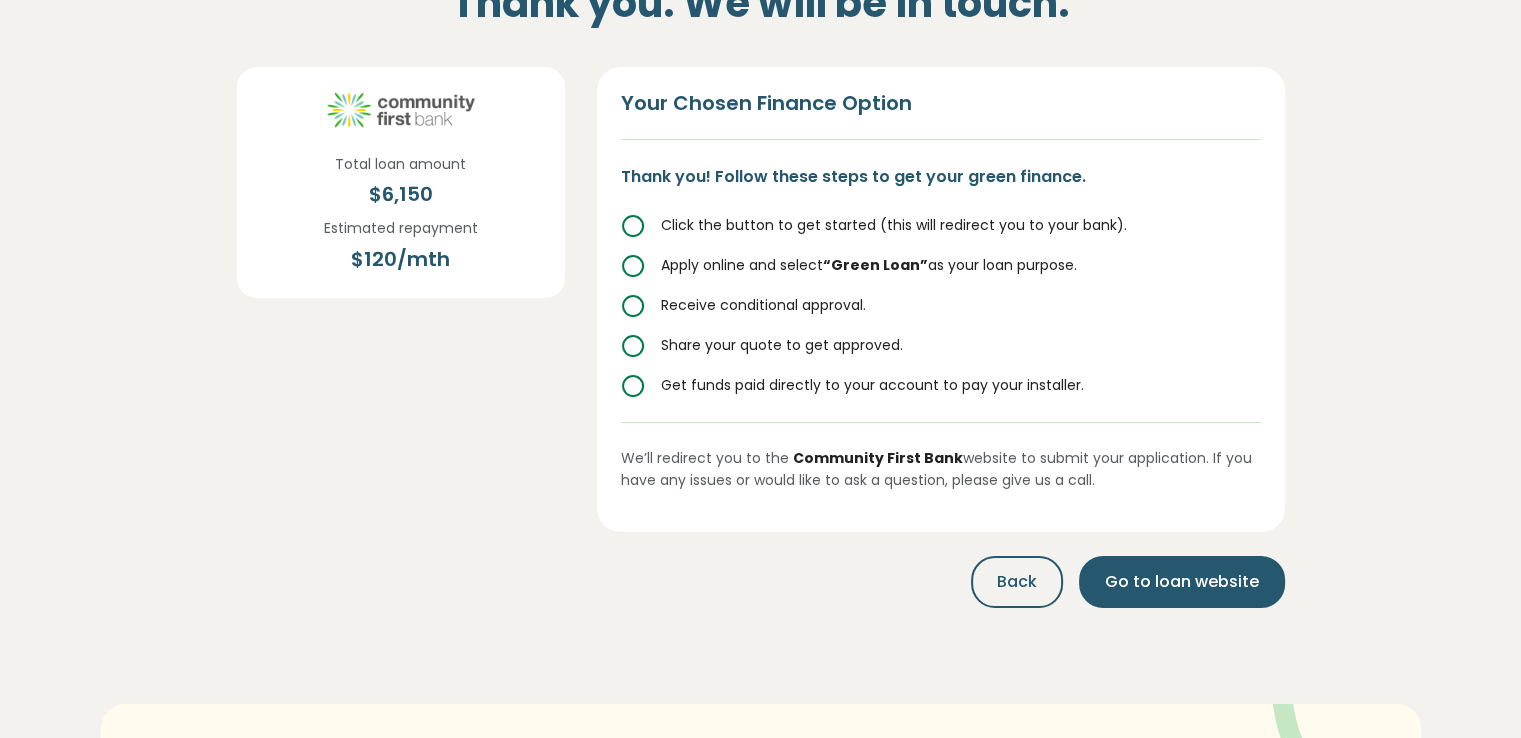 scroll, scrollTop: 0, scrollLeft: 0, axis: both 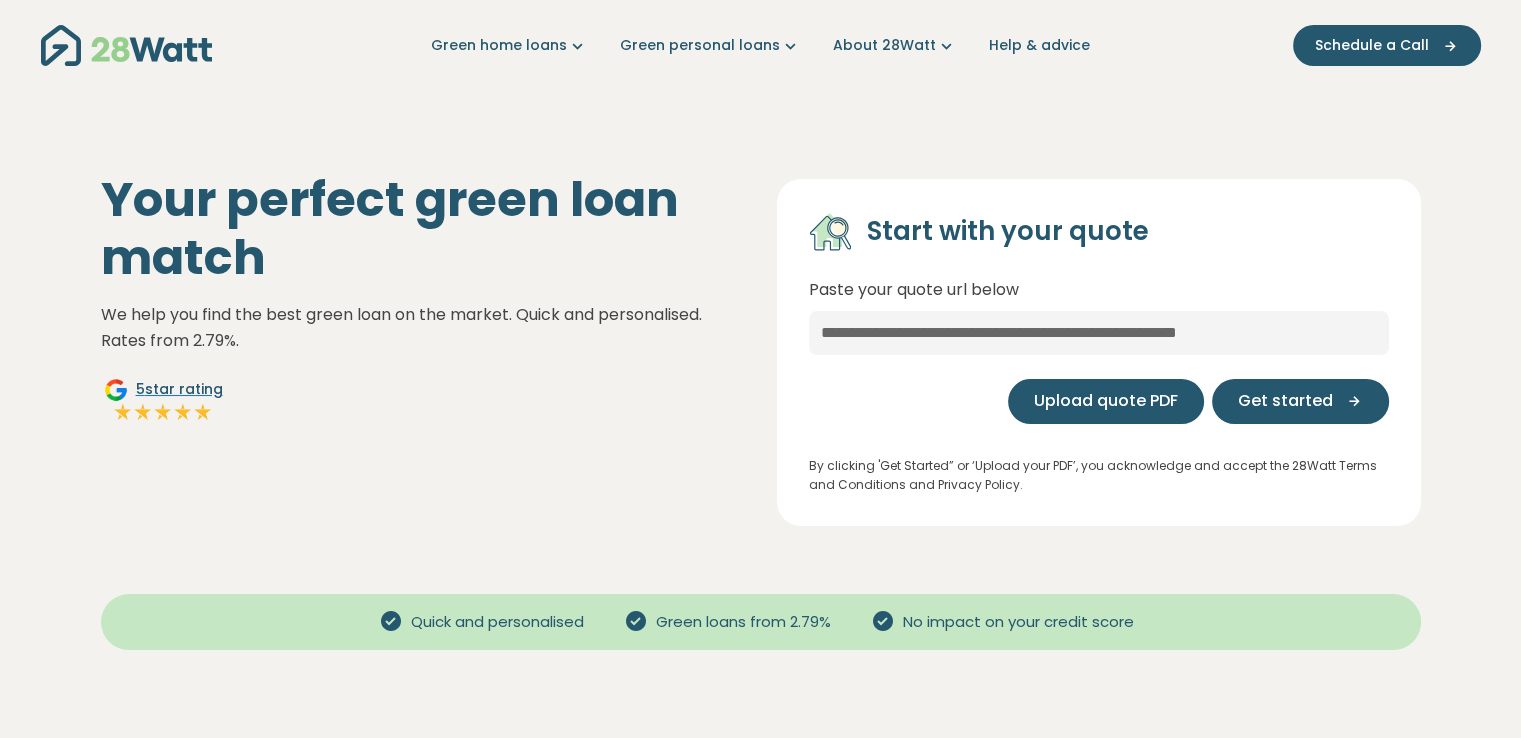 click on "Upload quote PDF" at bounding box center (1106, 401) 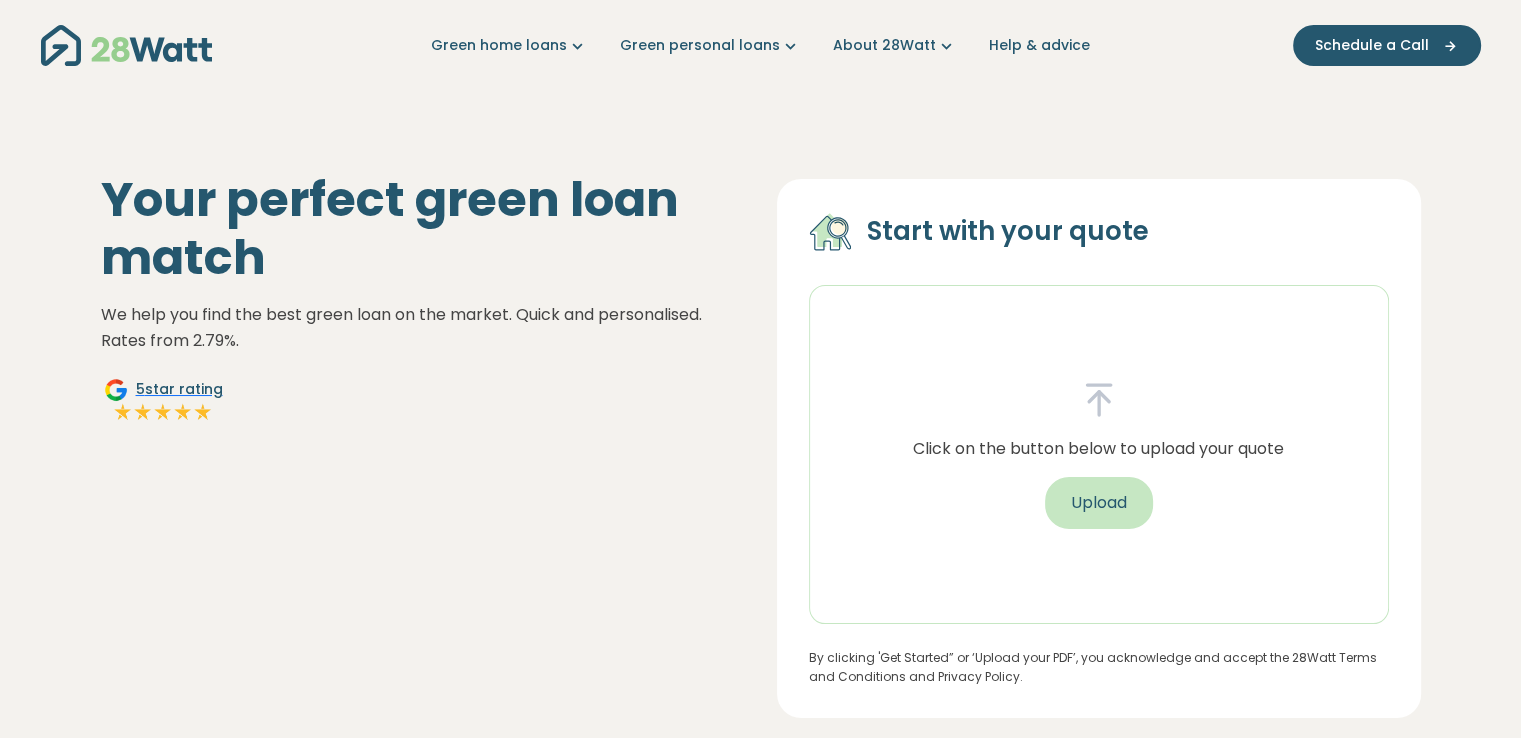click on "Upload" at bounding box center (1099, 503) 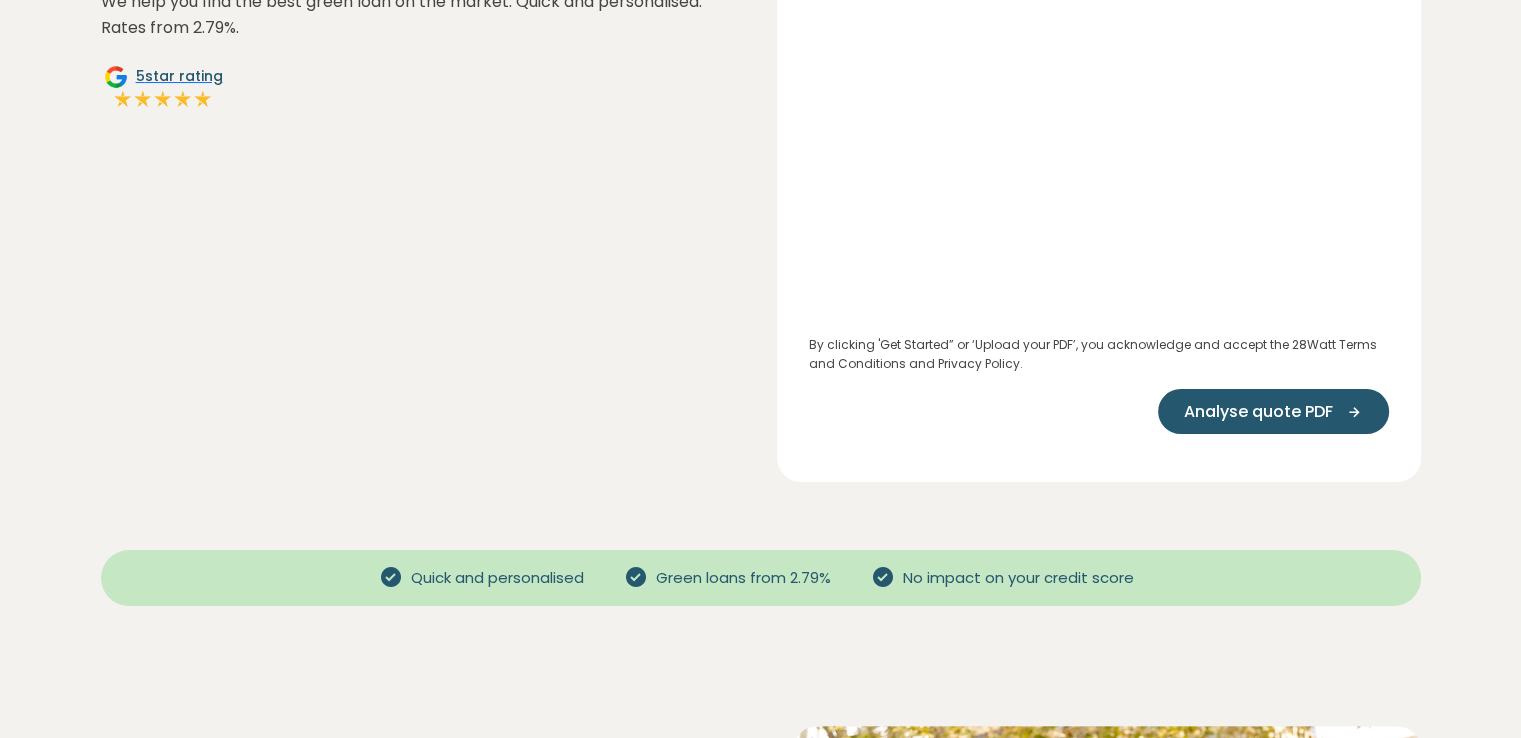 scroll, scrollTop: 324, scrollLeft: 0, axis: vertical 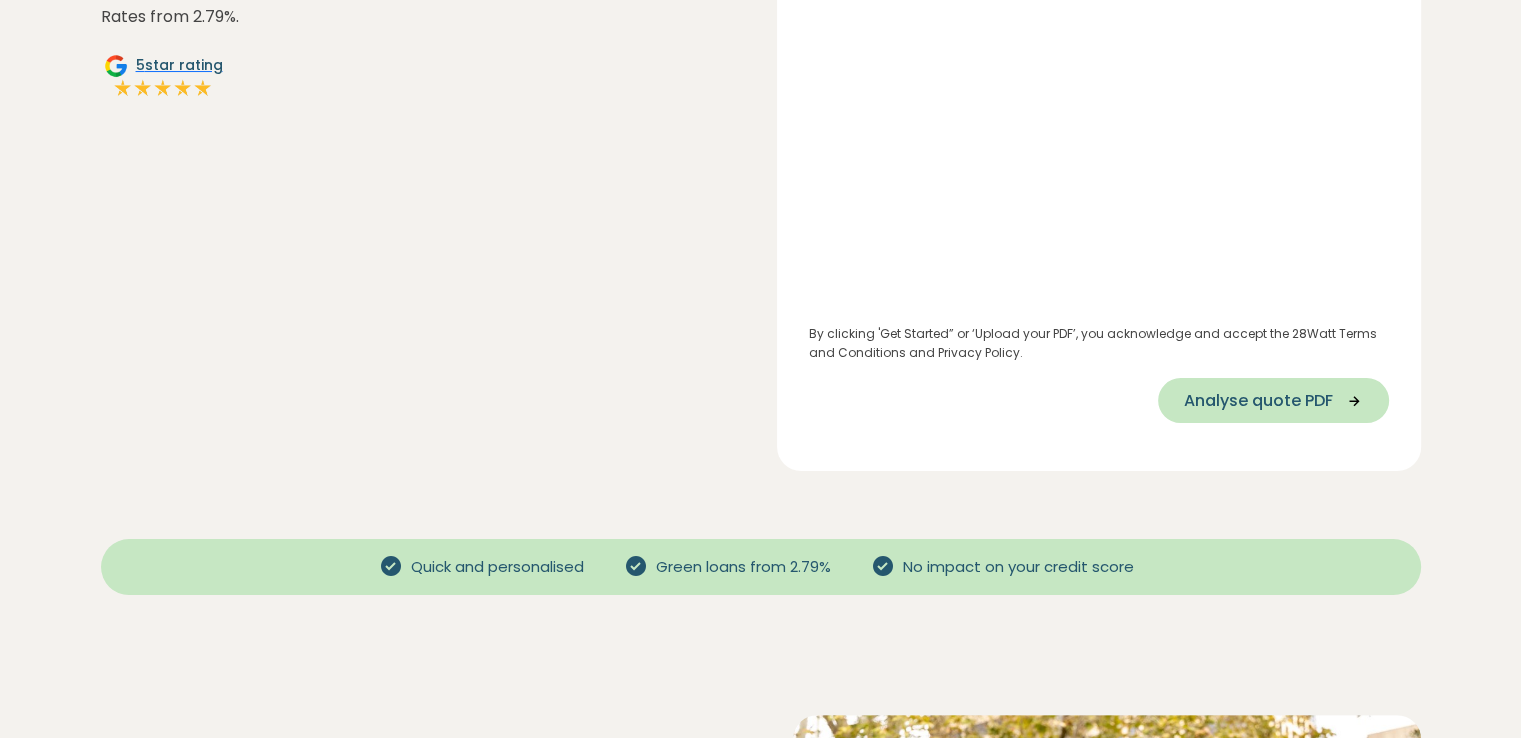 click on "Analyse quote PDF" at bounding box center [1258, 401] 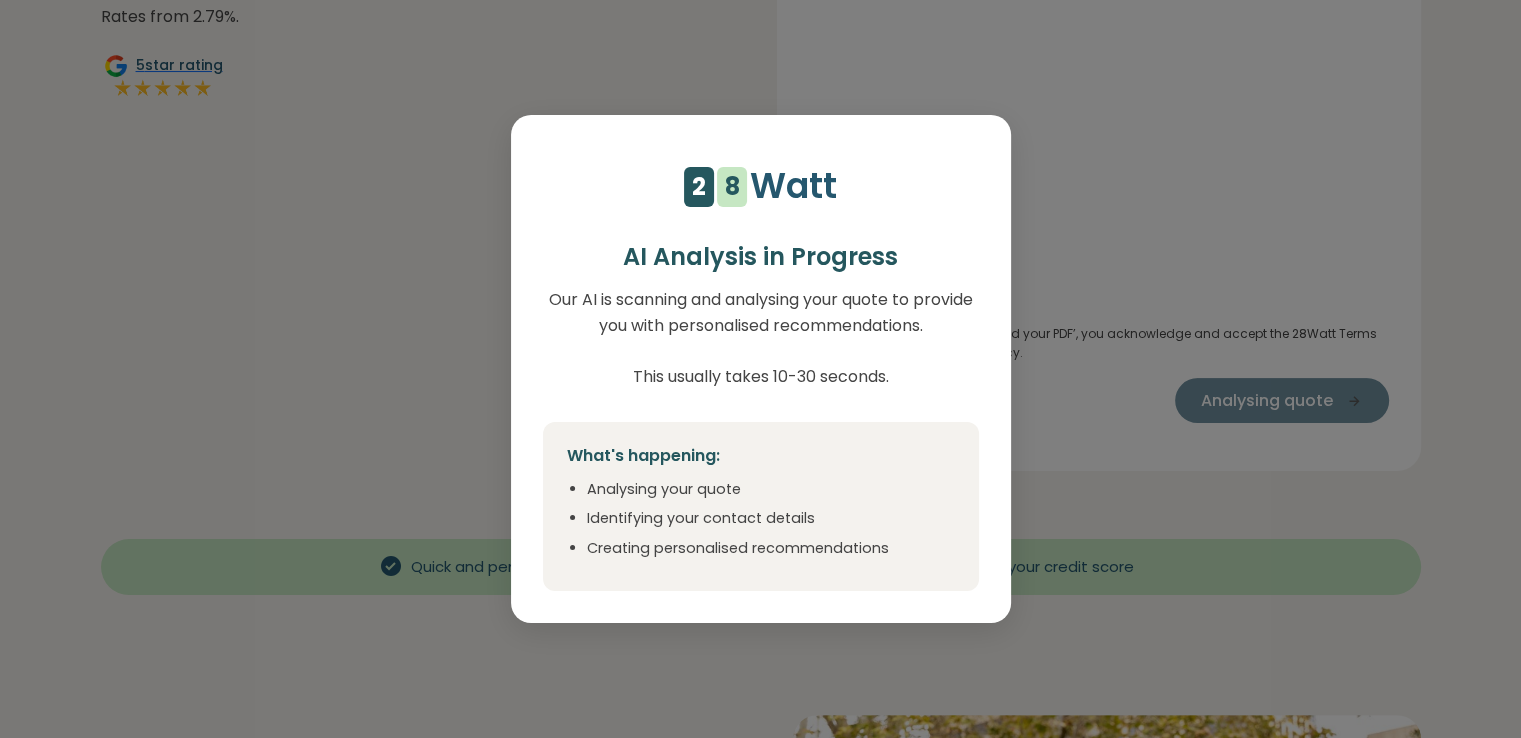 select on "***" 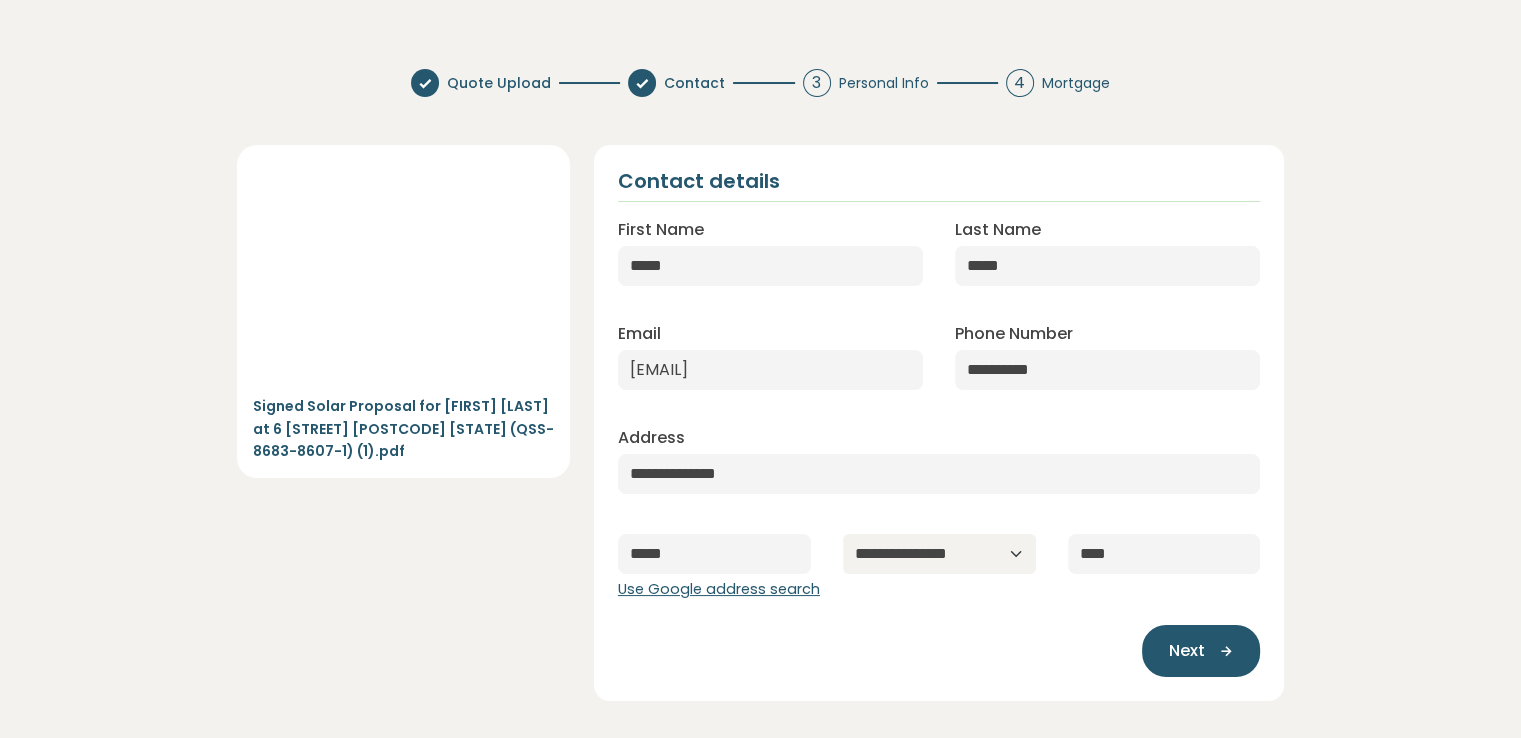 scroll, scrollTop: 124, scrollLeft: 0, axis: vertical 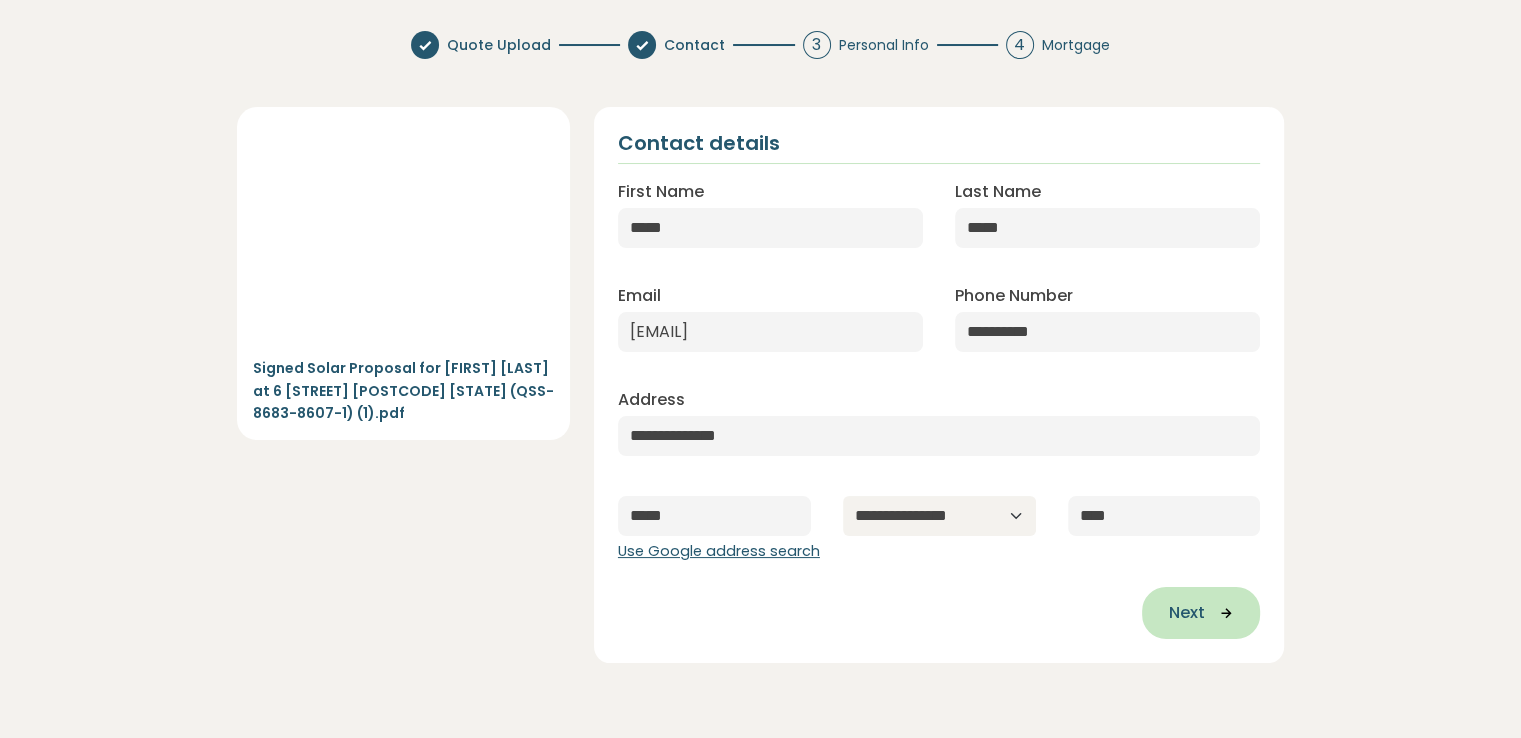 click on "Next" at bounding box center [1186, 613] 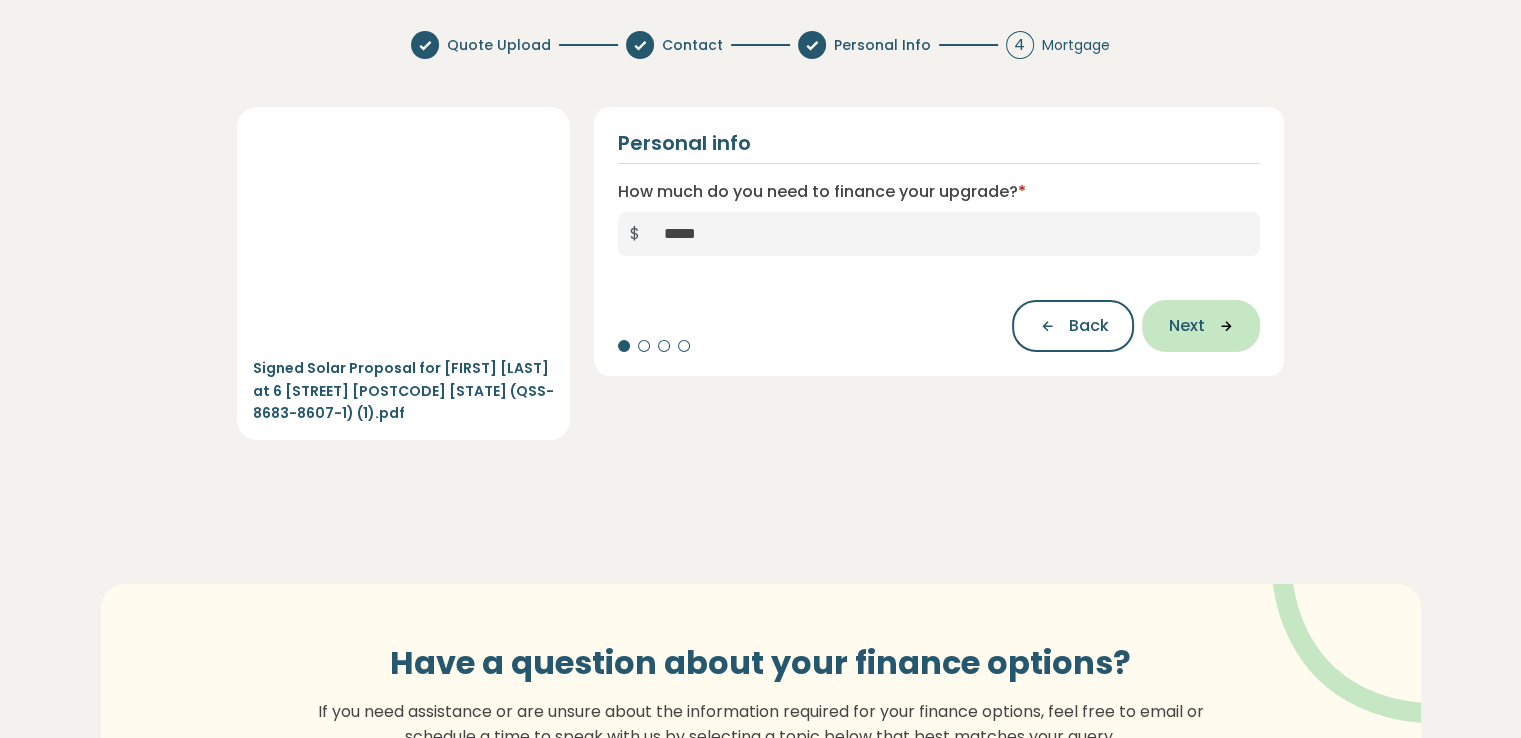 scroll, scrollTop: 0, scrollLeft: 0, axis: both 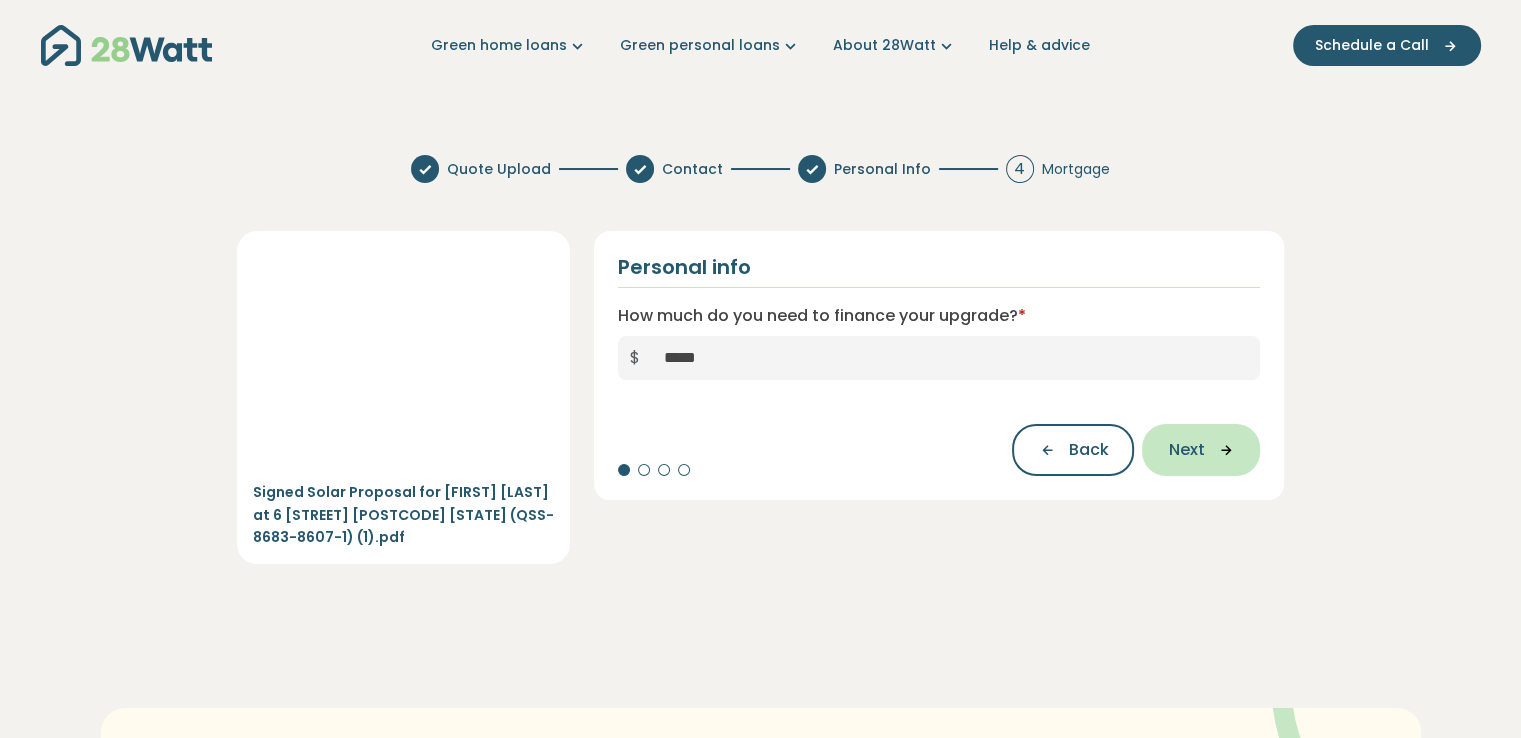click on "Next" at bounding box center [1186, 450] 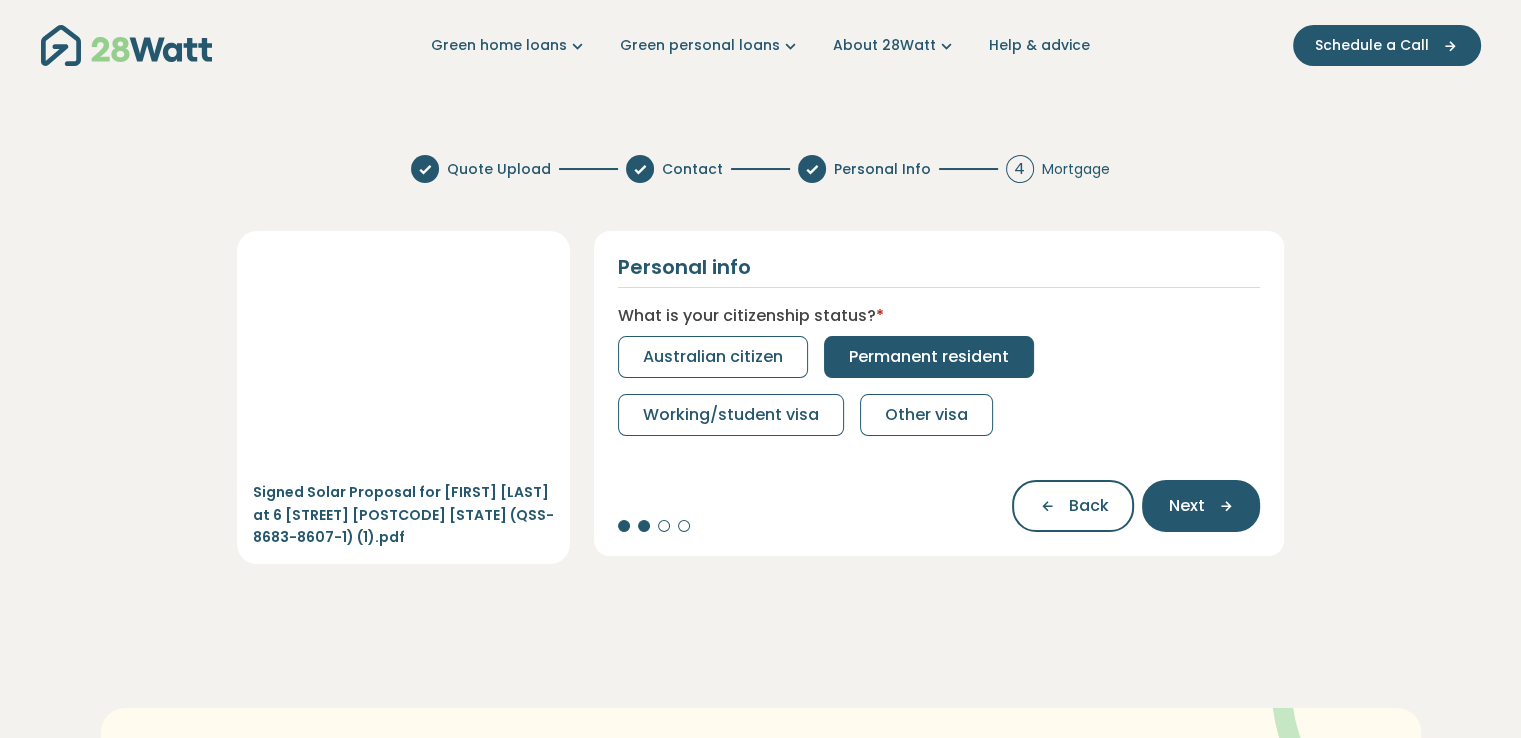 click on "Permanent resident" at bounding box center [929, 357] 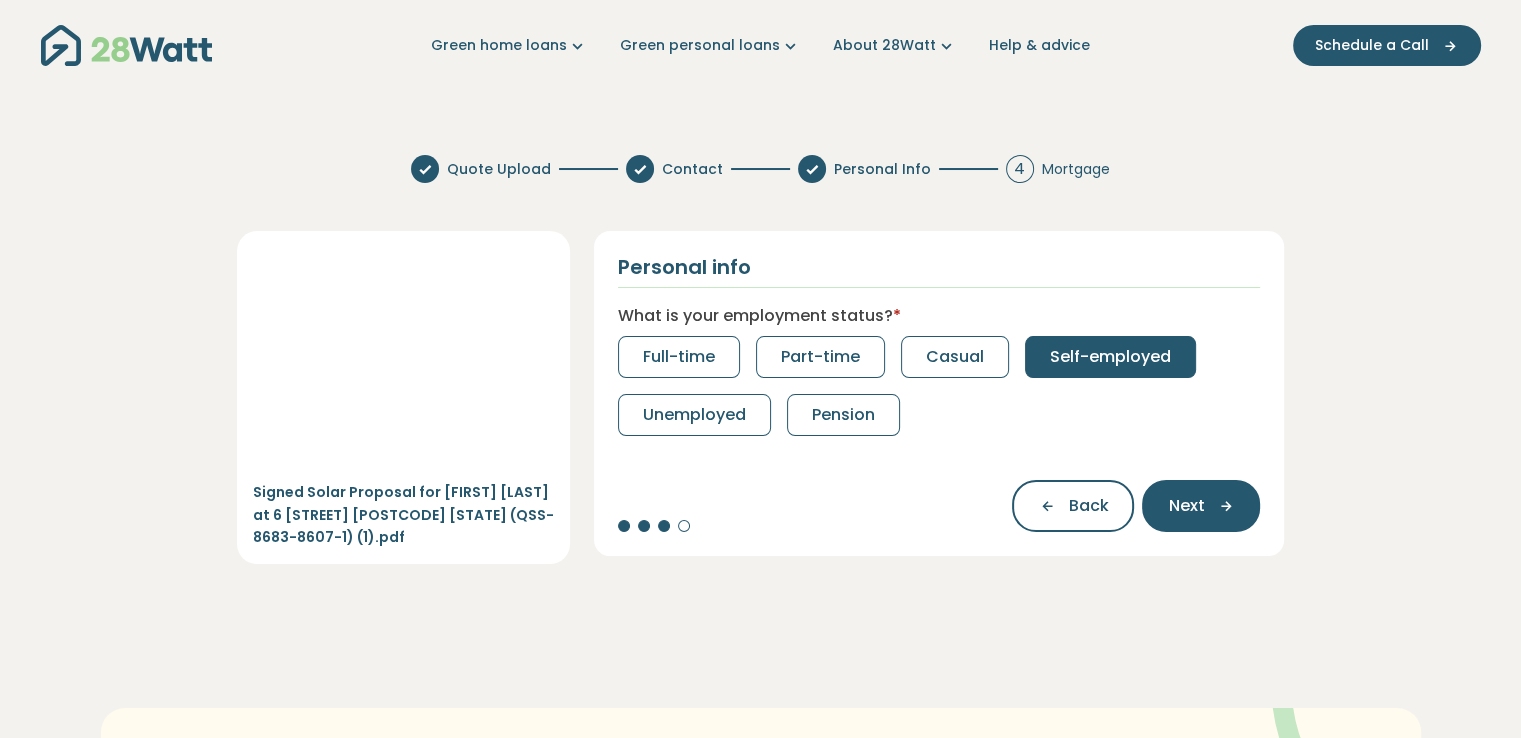 click on "Self-employed" at bounding box center [1110, 357] 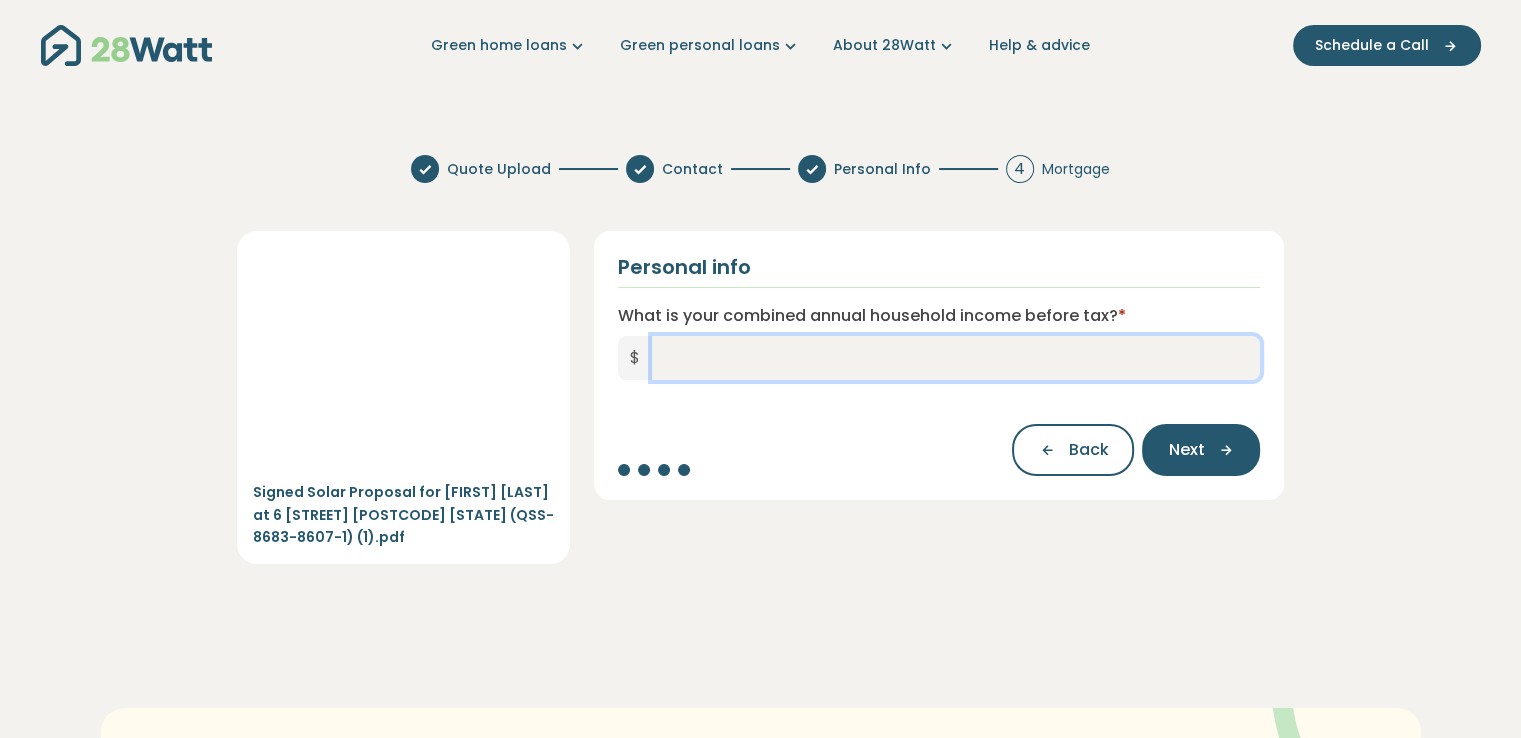 click on "What is your combined annual household income before tax?  *" at bounding box center [956, 358] 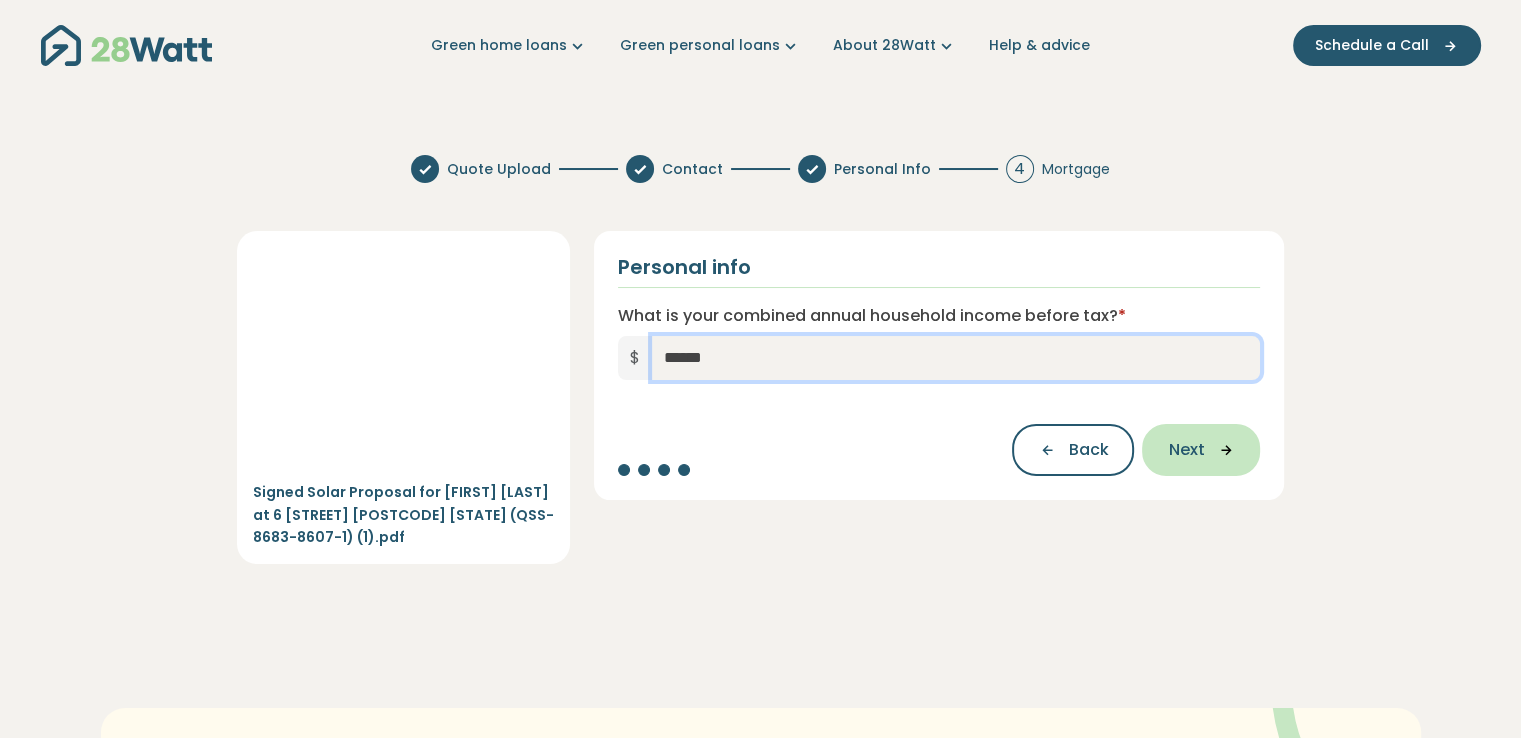 type on "******" 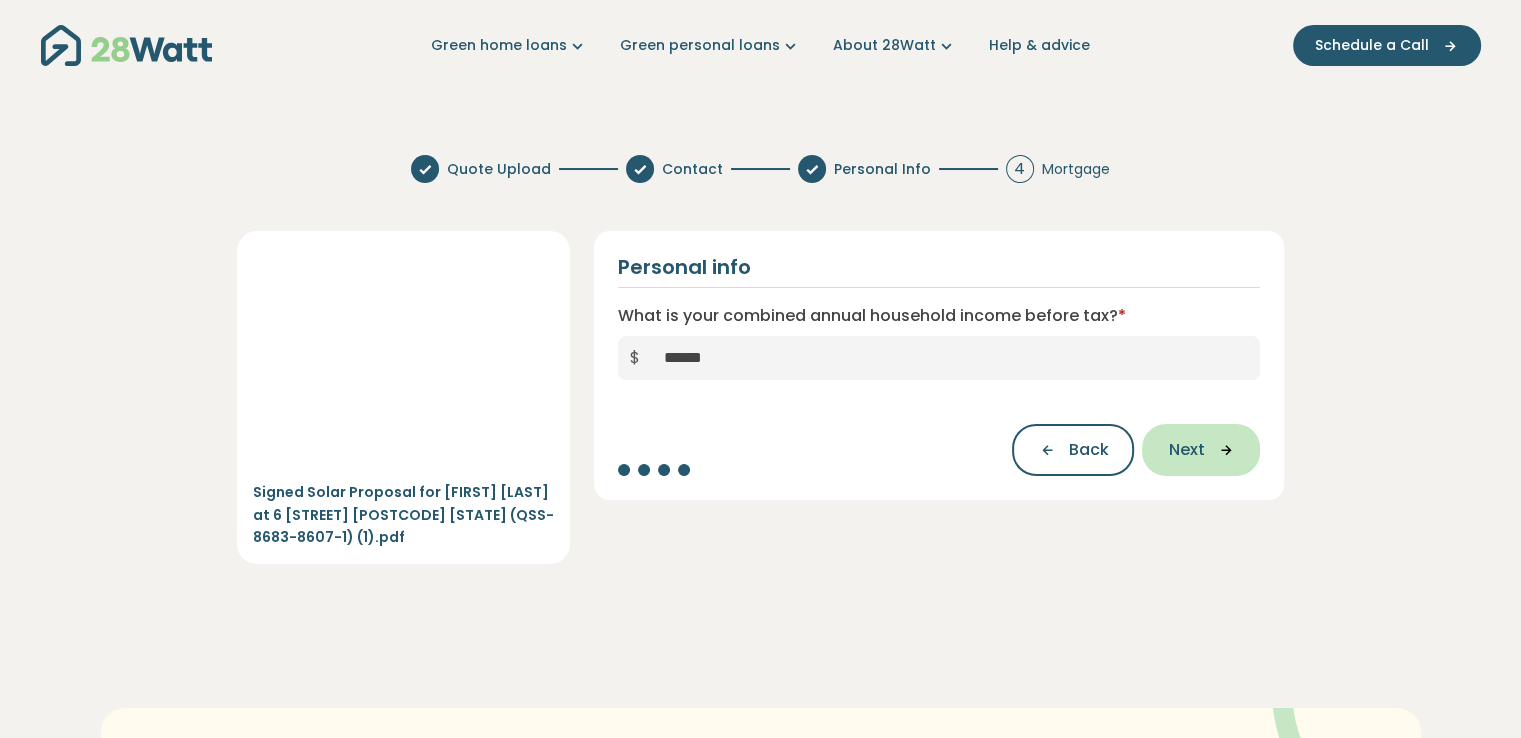 click on "Next" at bounding box center (1186, 450) 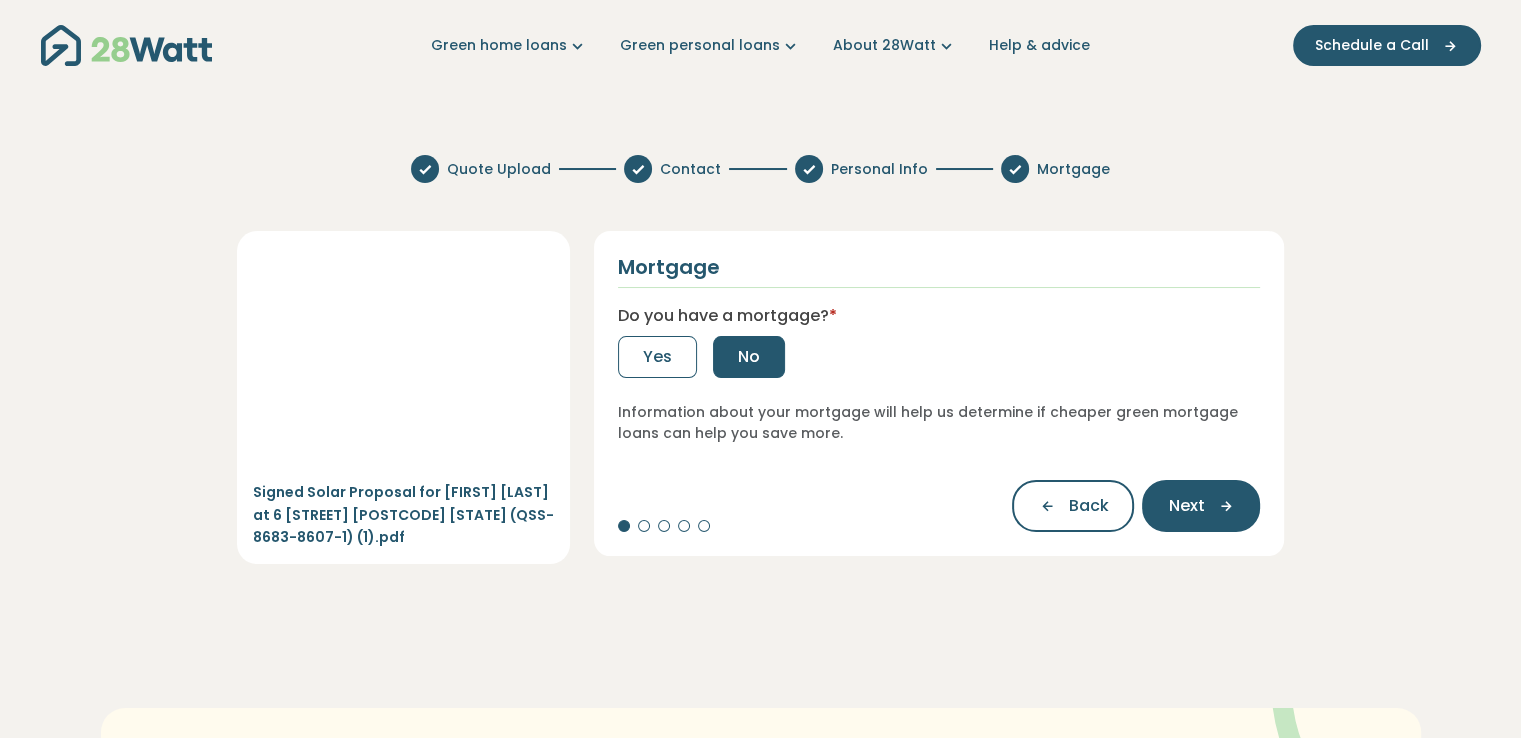 click on "No" at bounding box center (749, 357) 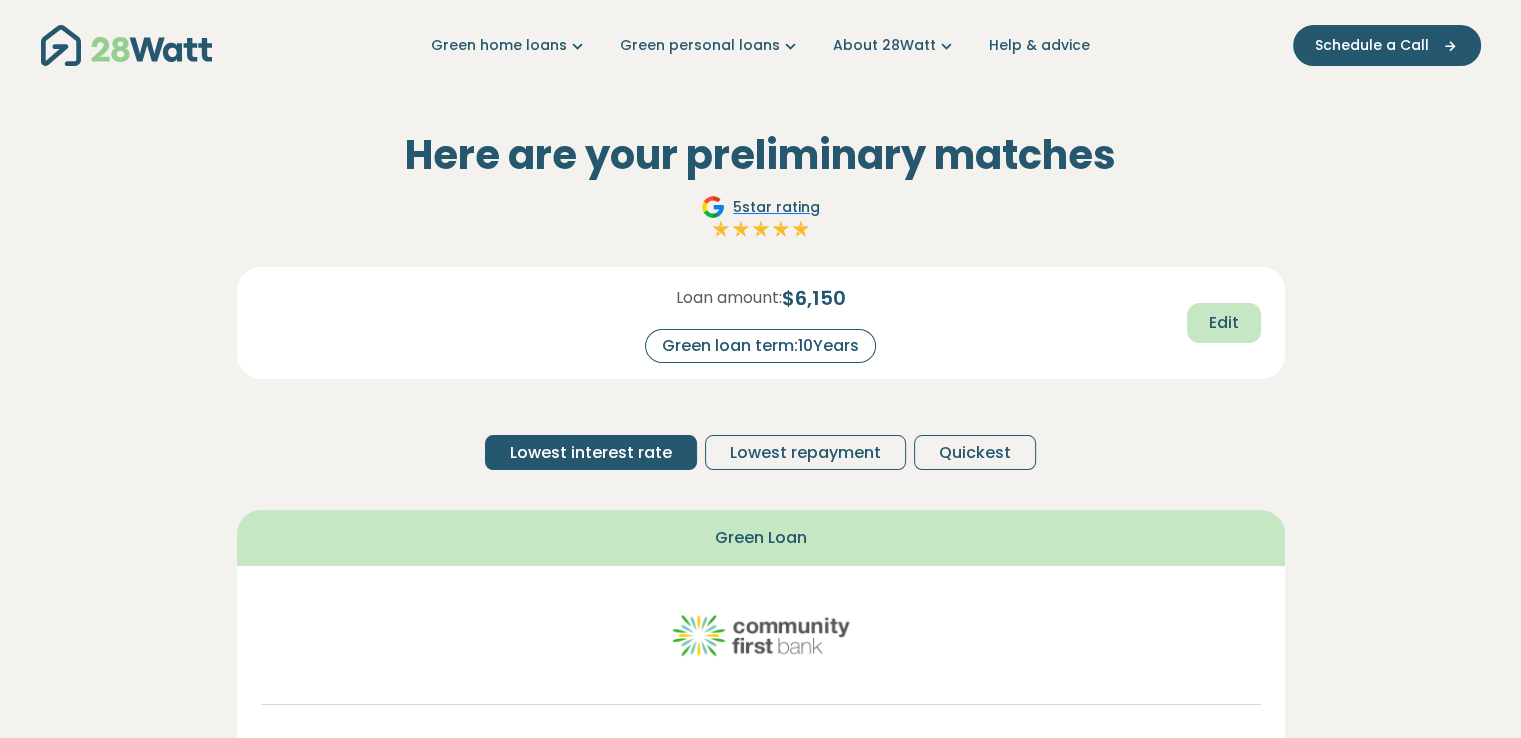click on "Edit" at bounding box center [1224, 323] 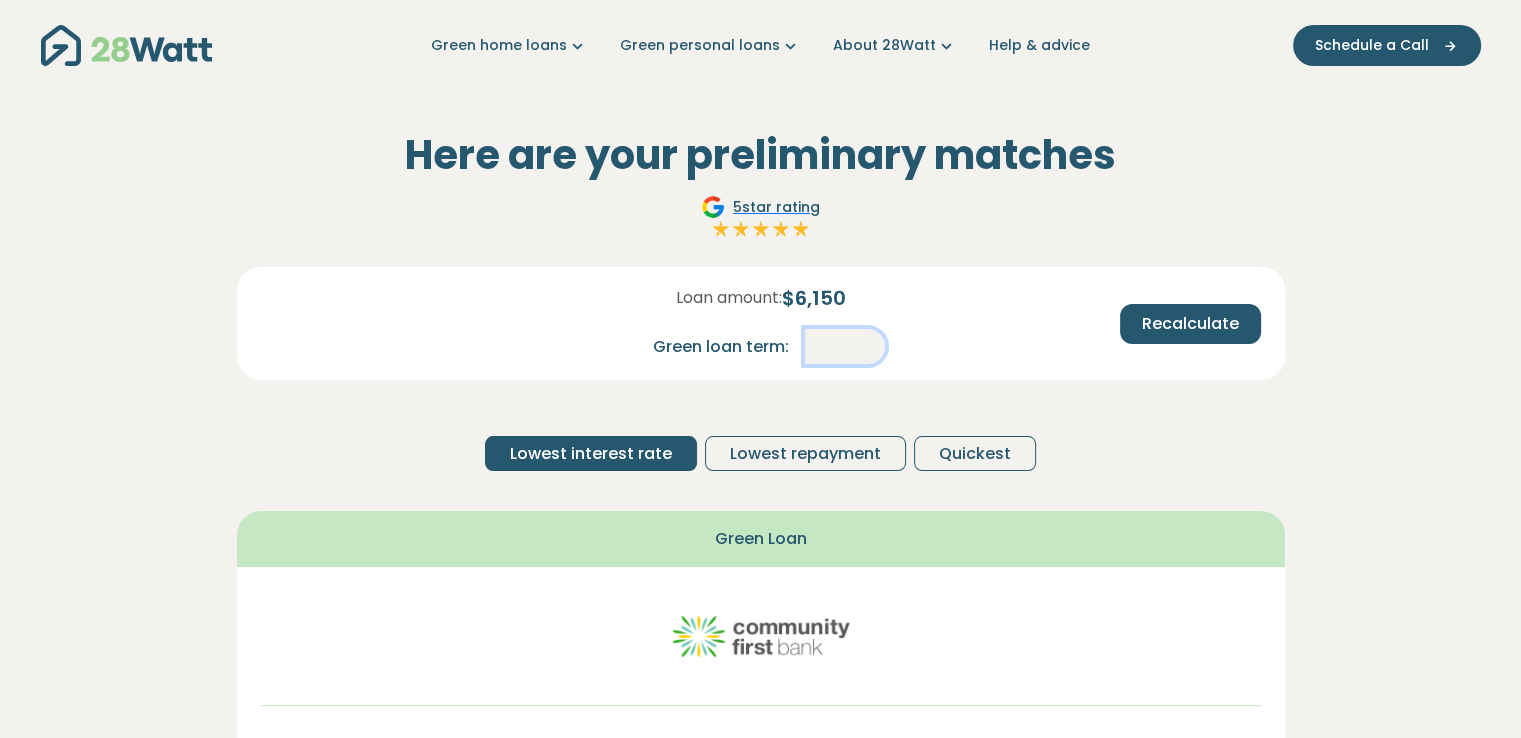 click on "**" at bounding box center (845, 346) 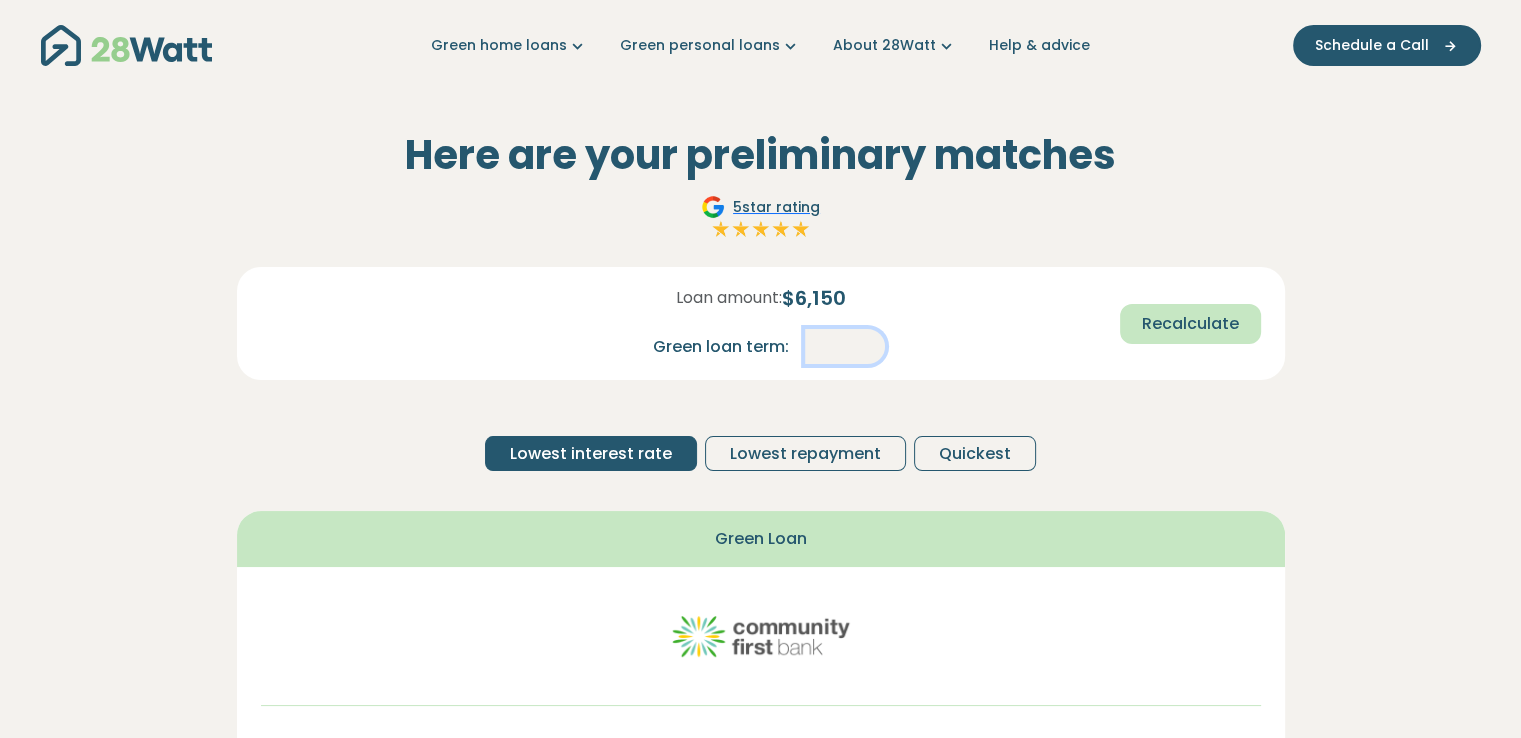 type on "*" 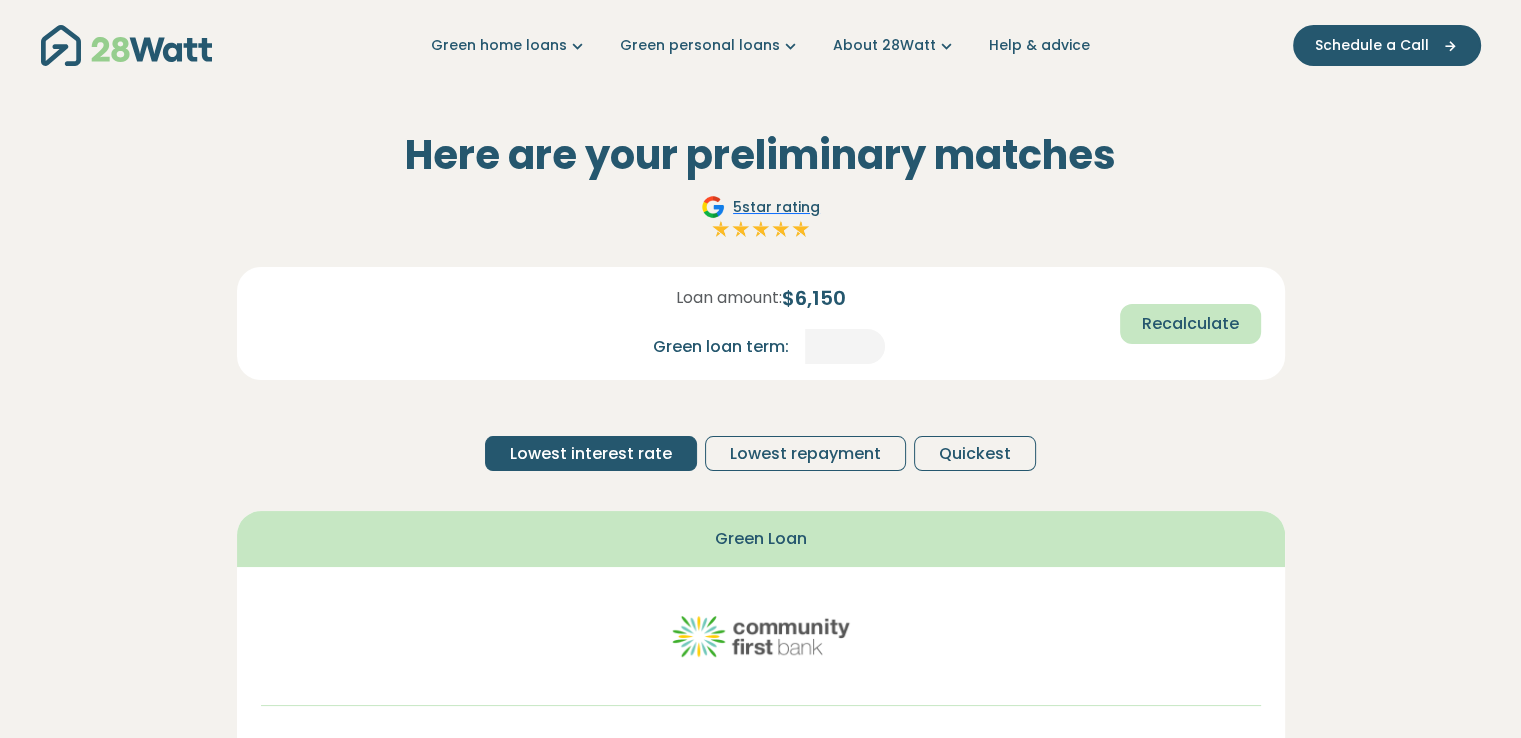click on "Recalculate" at bounding box center [1190, 324] 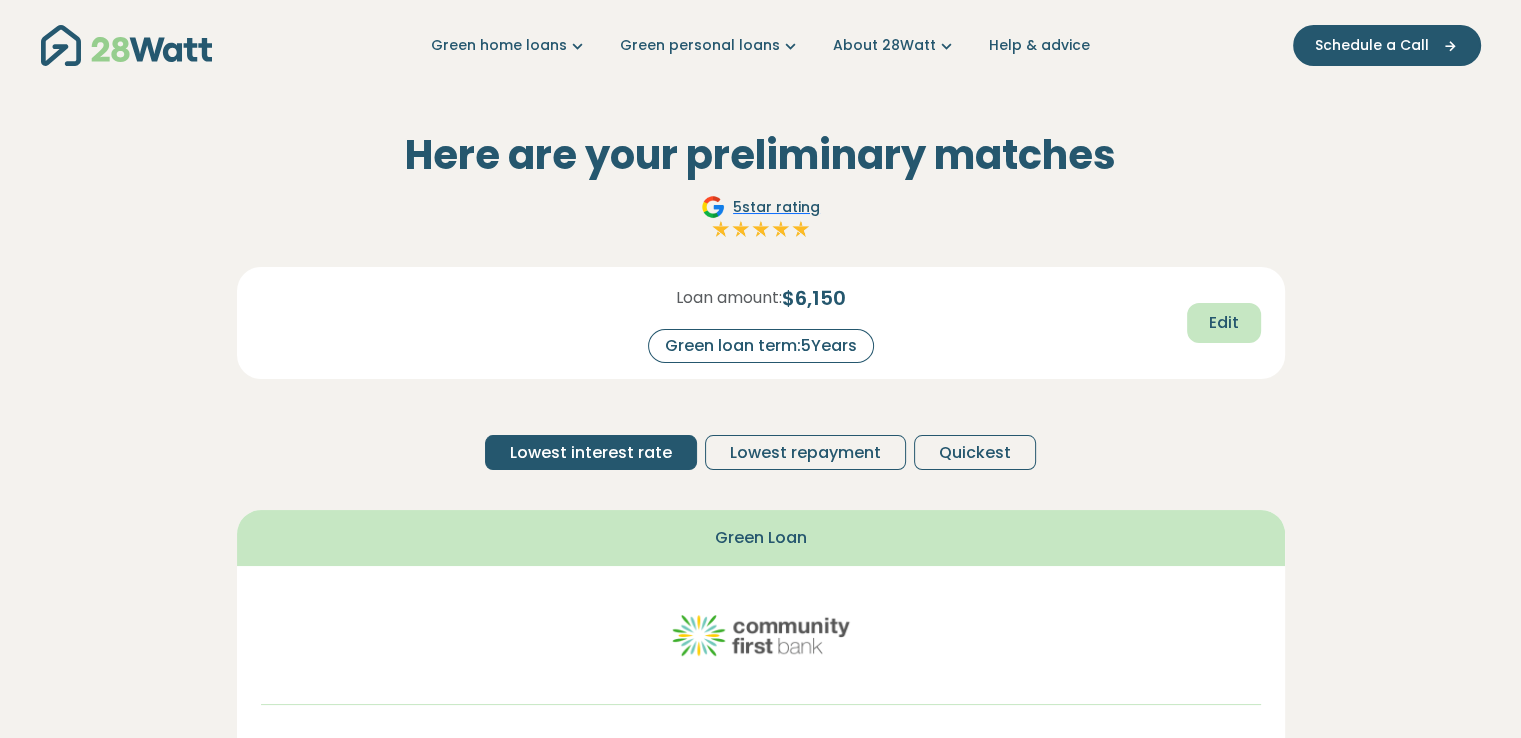 click on "Edit" at bounding box center (1224, 323) 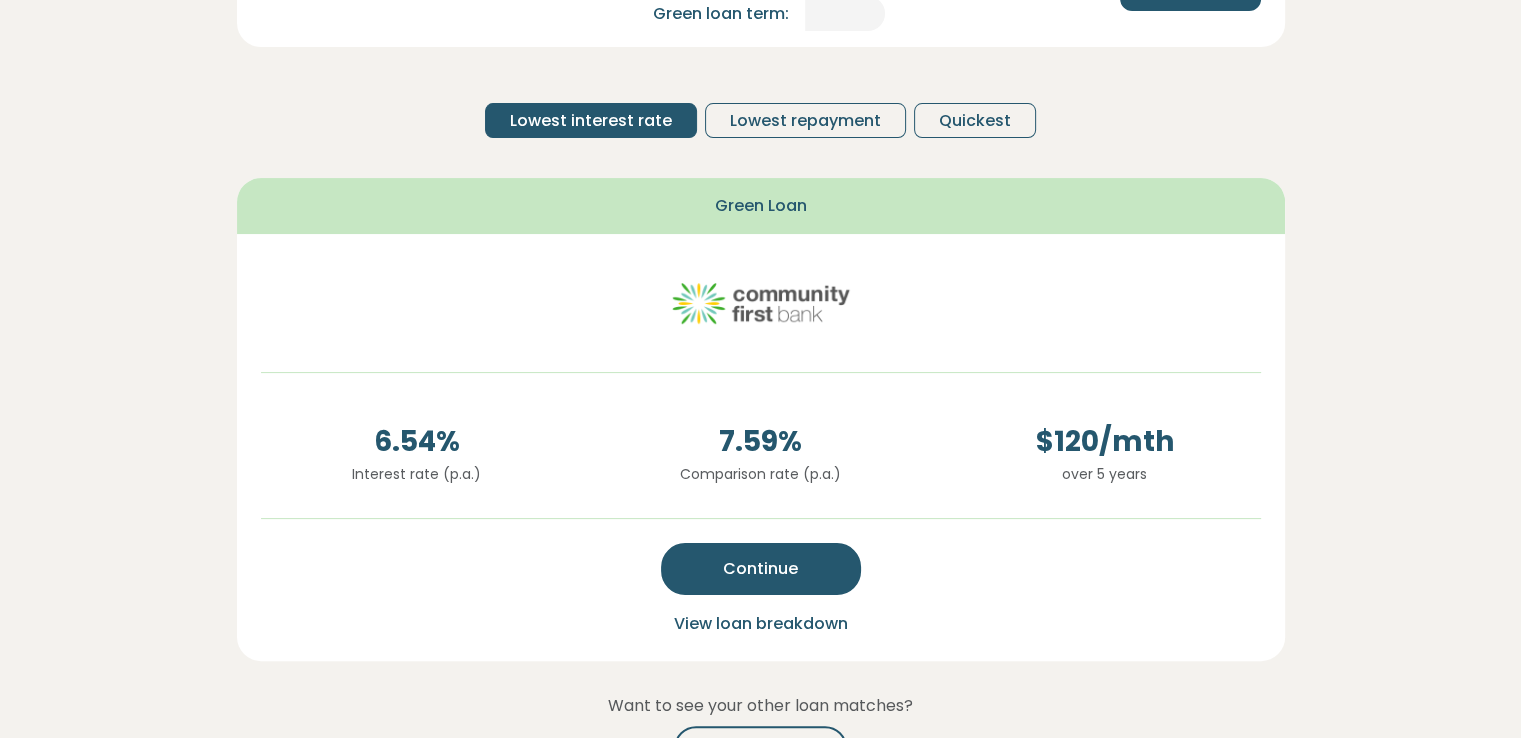 scroll, scrollTop: 420, scrollLeft: 0, axis: vertical 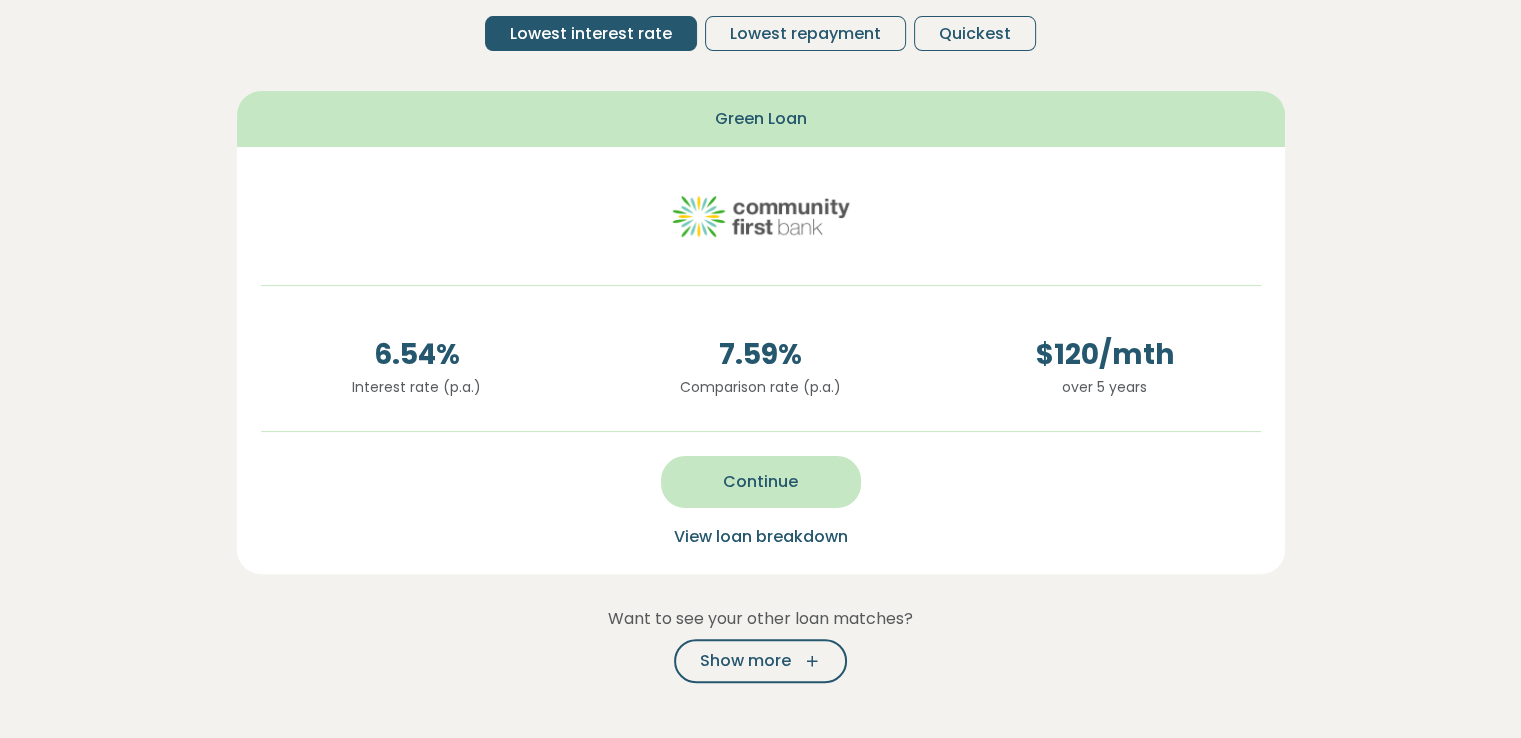 click on "Continue" at bounding box center [761, 482] 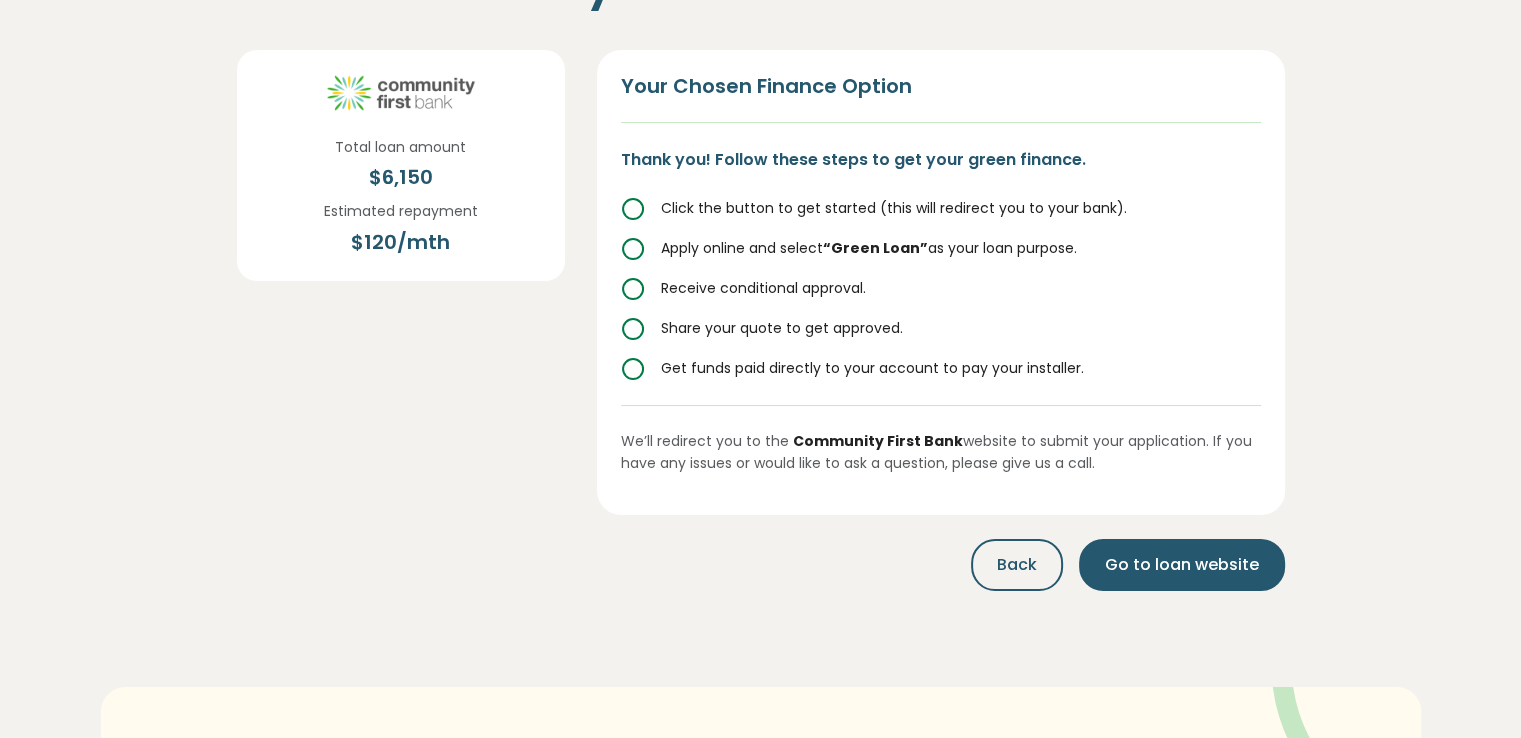 scroll, scrollTop: 152, scrollLeft: 0, axis: vertical 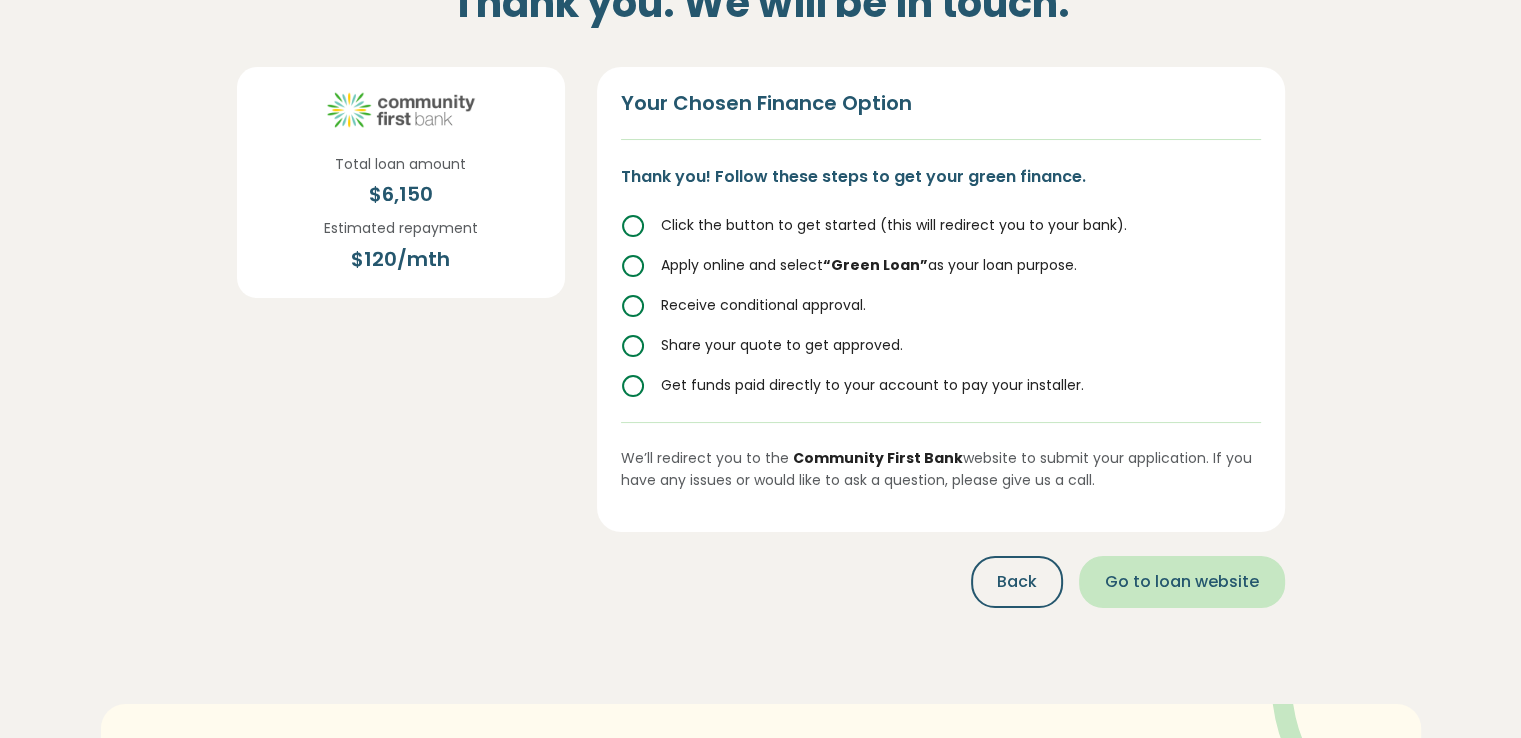 click on "Go to loan website" at bounding box center [1182, 582] 